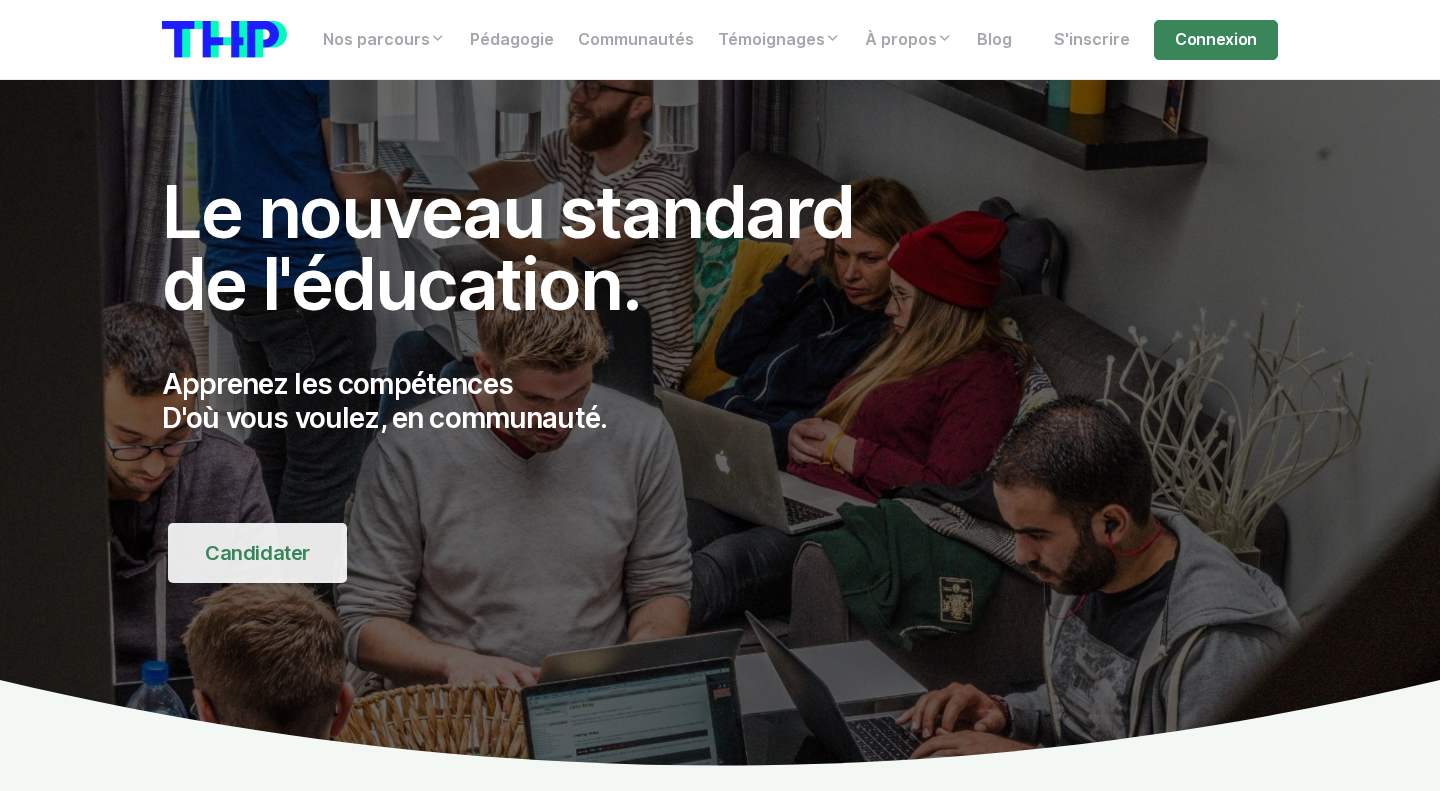 scroll, scrollTop: 0, scrollLeft: 0, axis: both 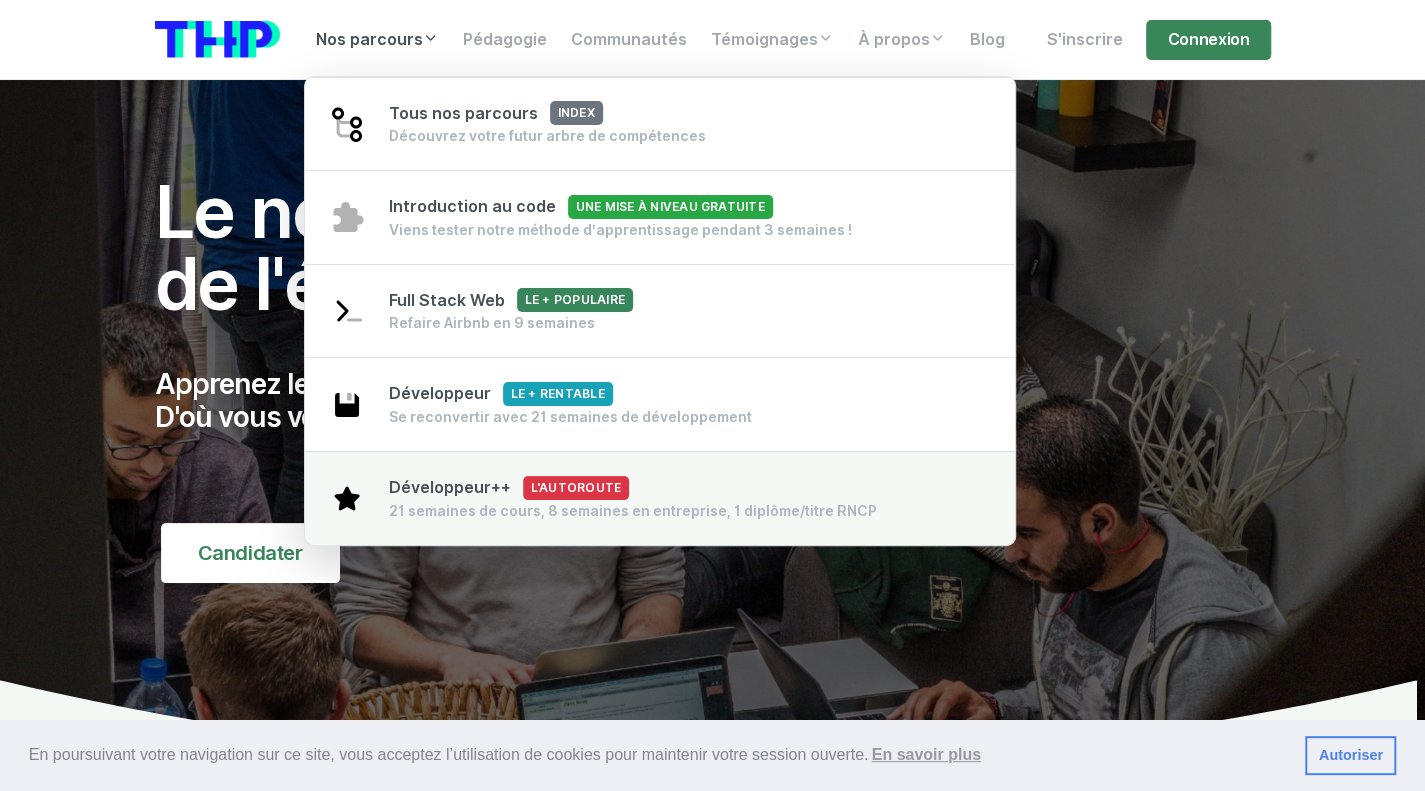 click on "21 semaines de cours, 8 semaines en entreprise, 1 diplôme/titre RNCP" at bounding box center (633, 511) 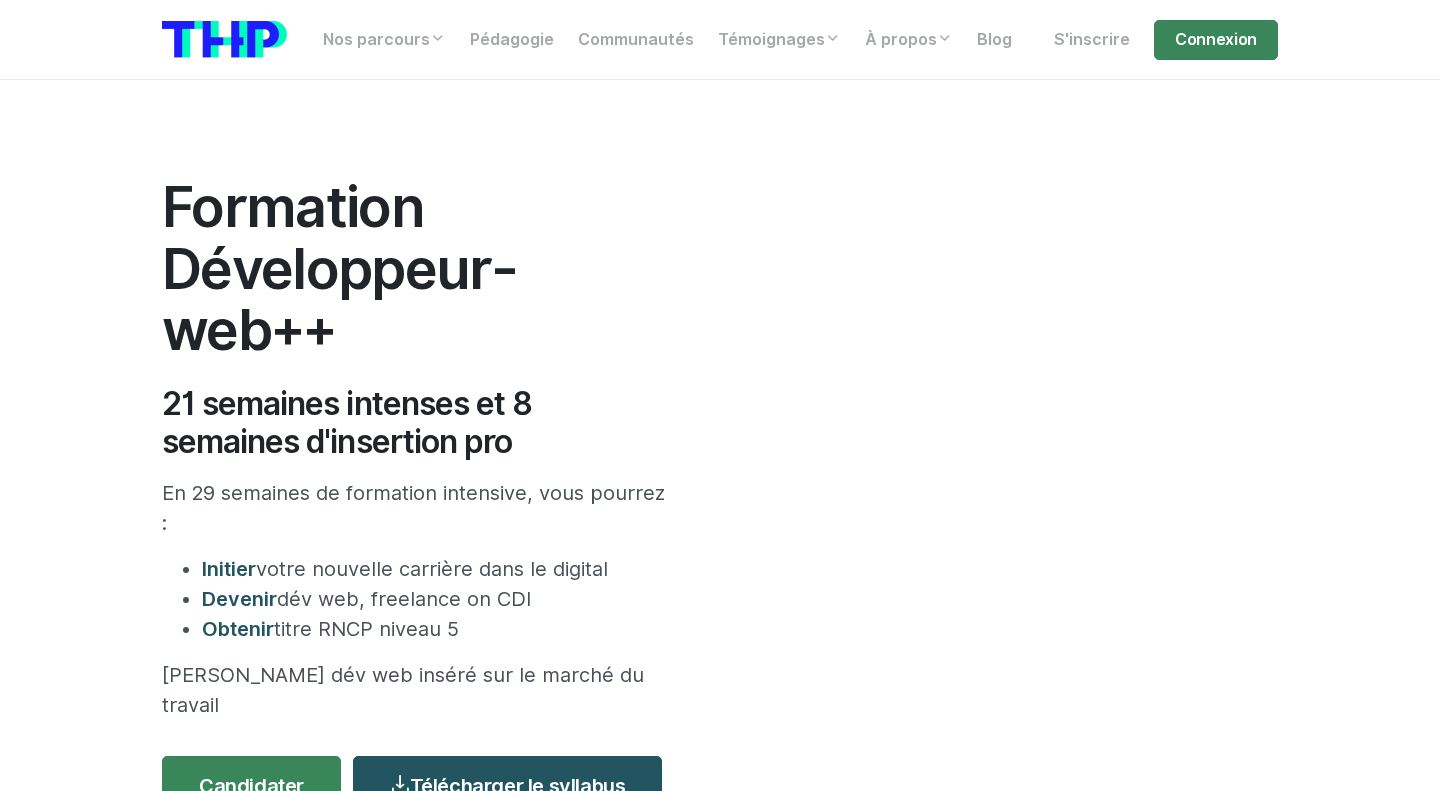 scroll, scrollTop: 0, scrollLeft: 0, axis: both 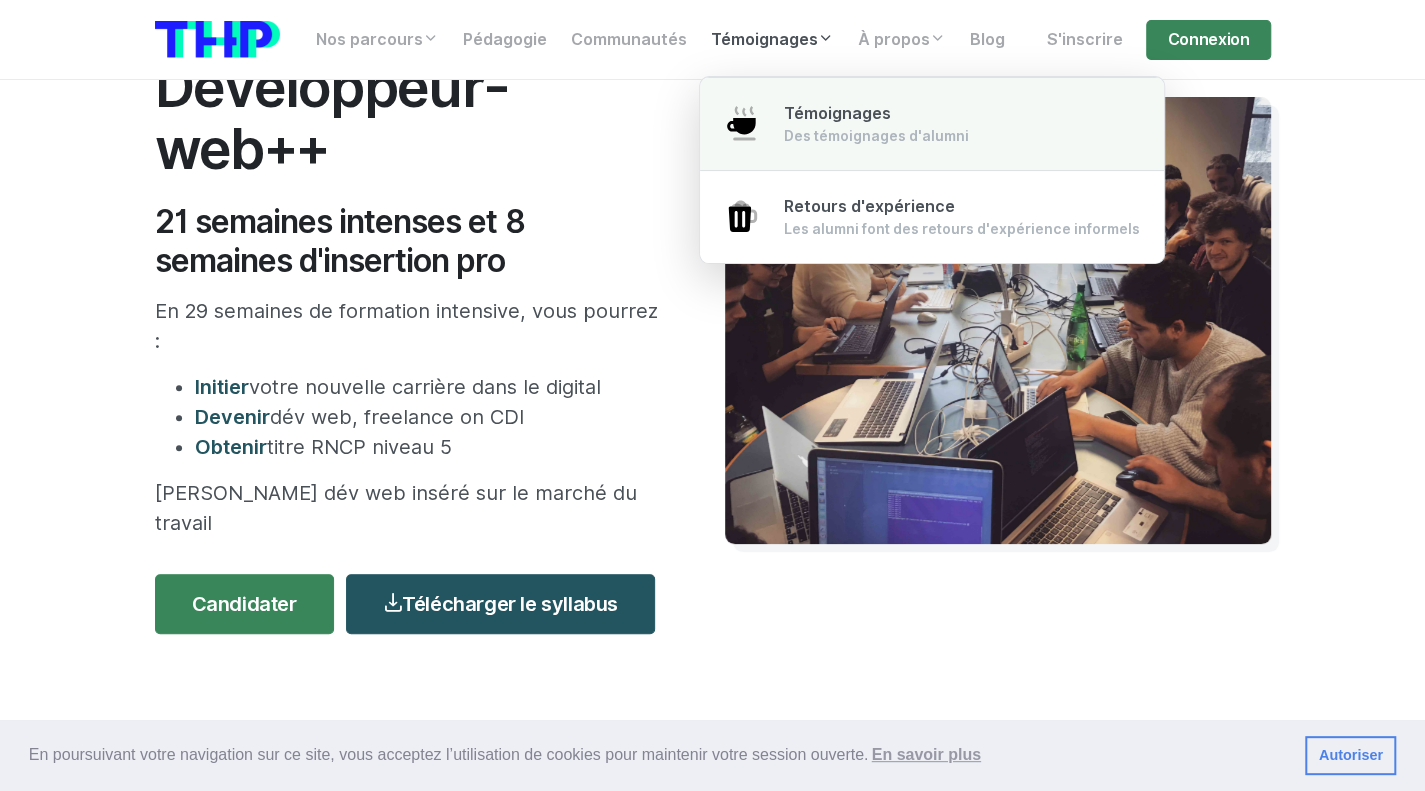 click on "Témoignages
Des témoignages d'alumni" at bounding box center (932, 124) 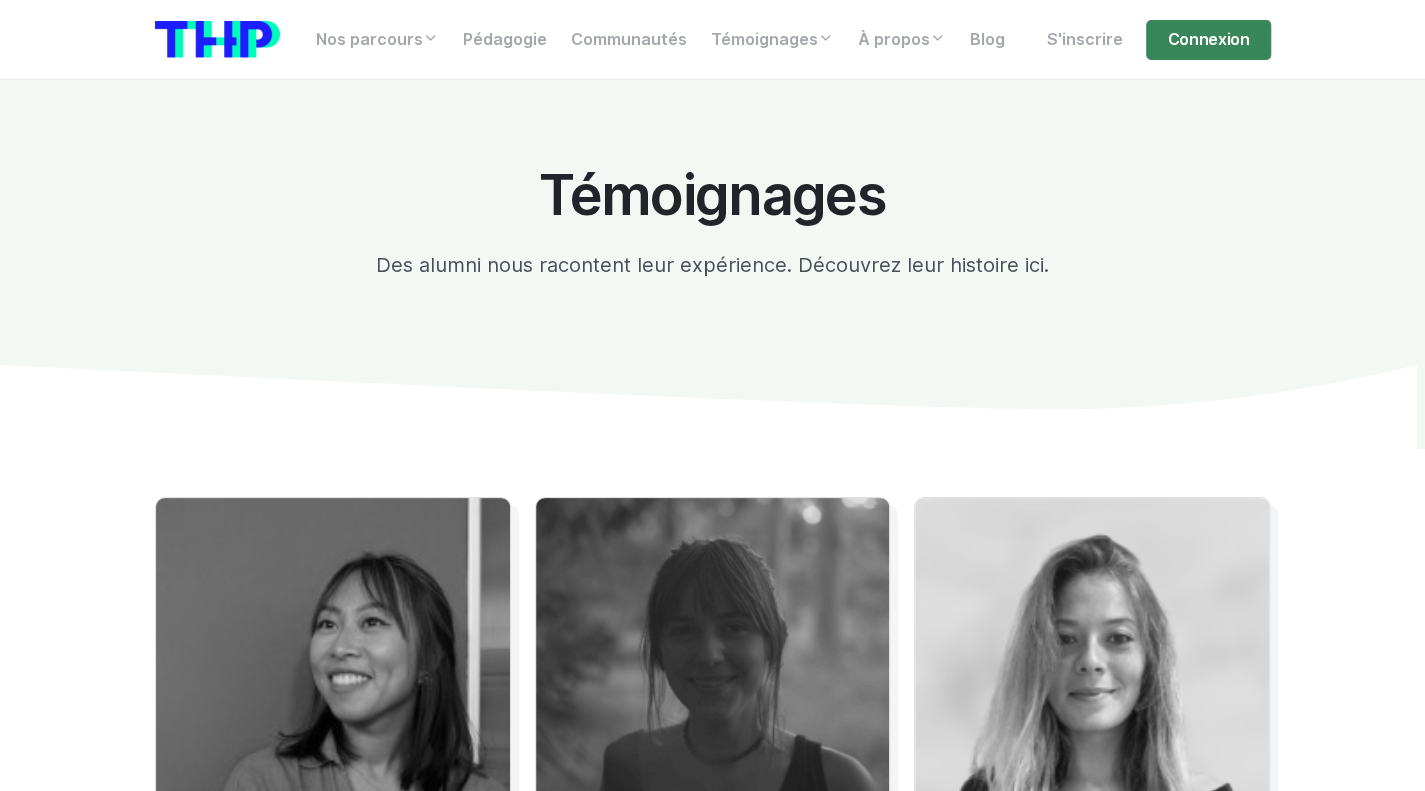 scroll, scrollTop: 79, scrollLeft: 0, axis: vertical 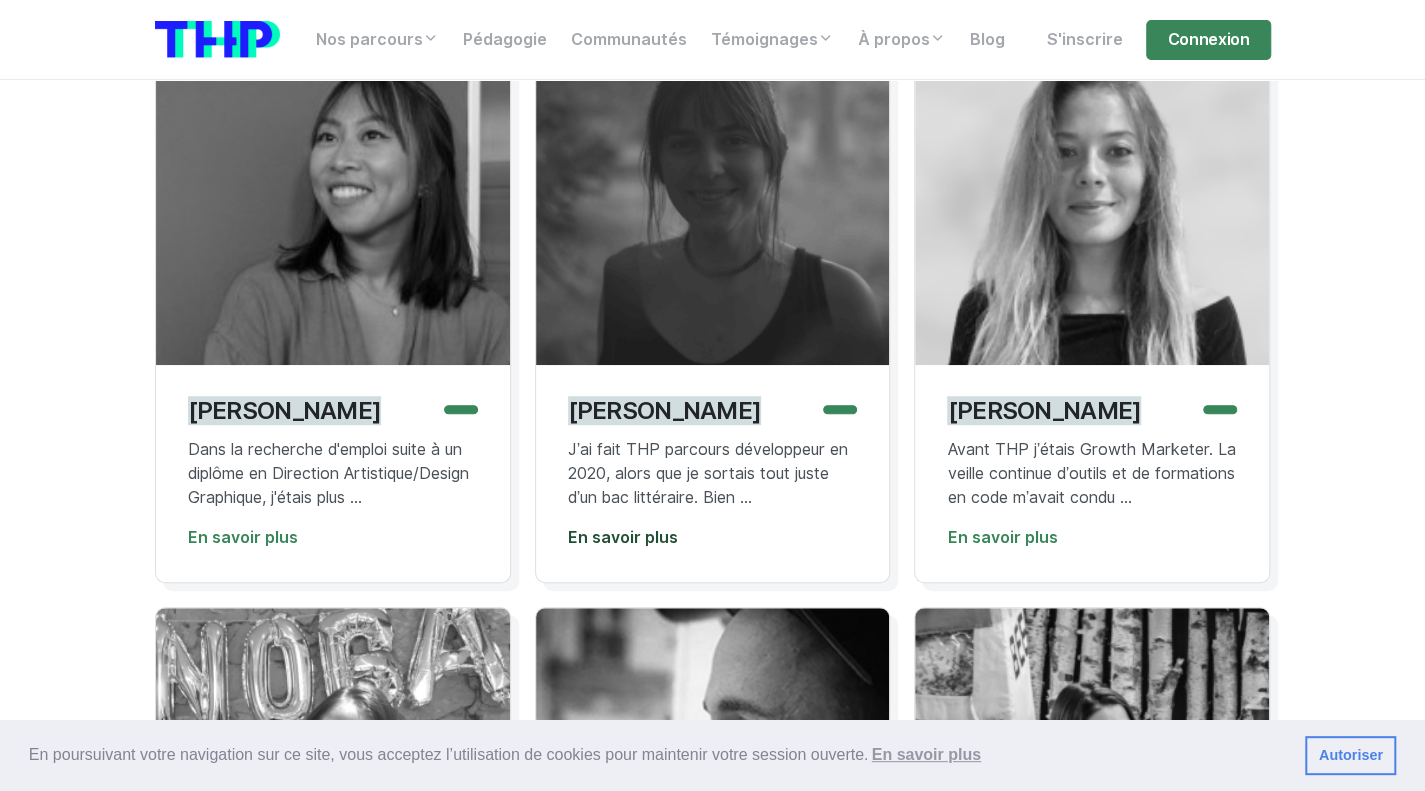 click on "En savoir plus" at bounding box center (623, 537) 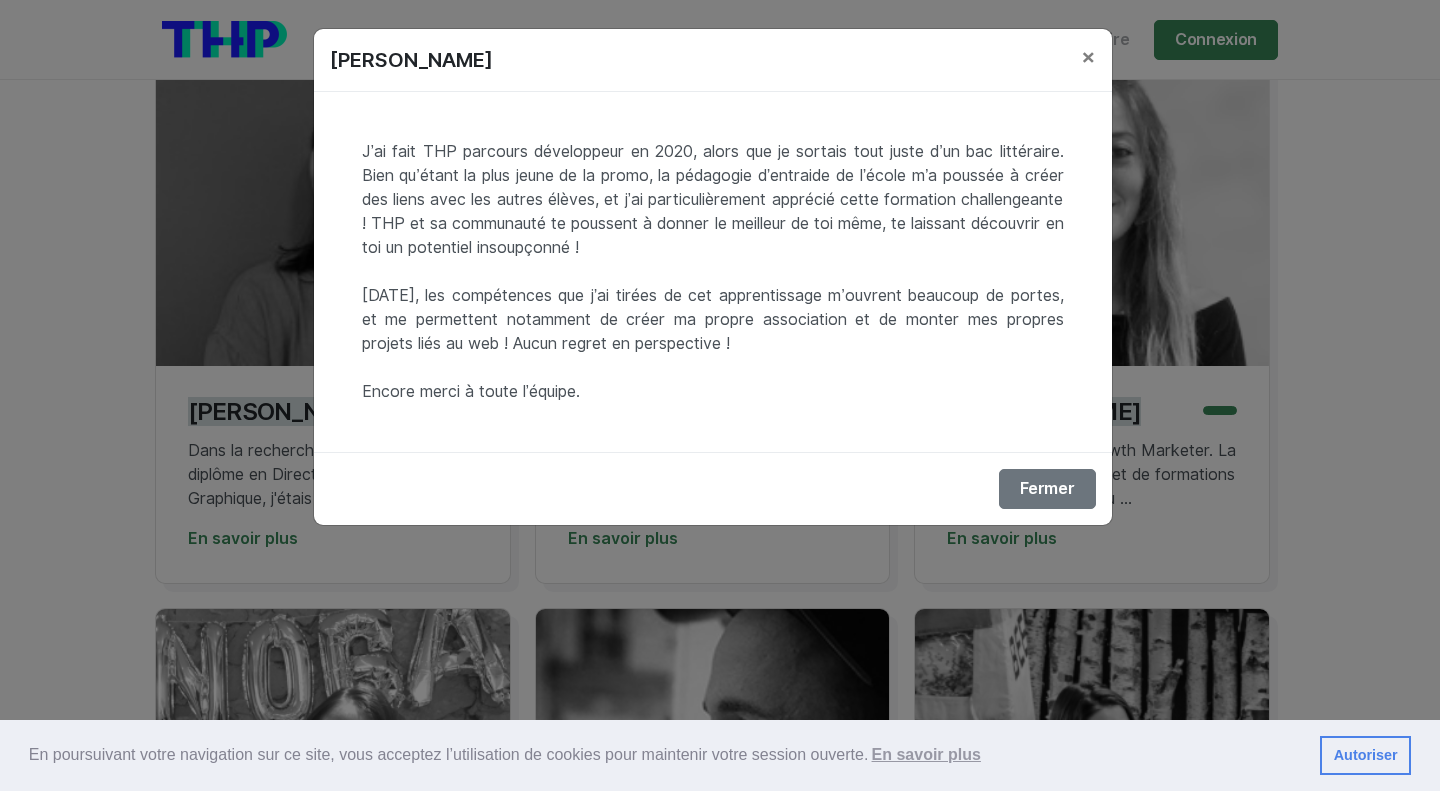 drag, startPoint x: 364, startPoint y: 141, endPoint x: 1046, endPoint y: 385, distance: 724.33417 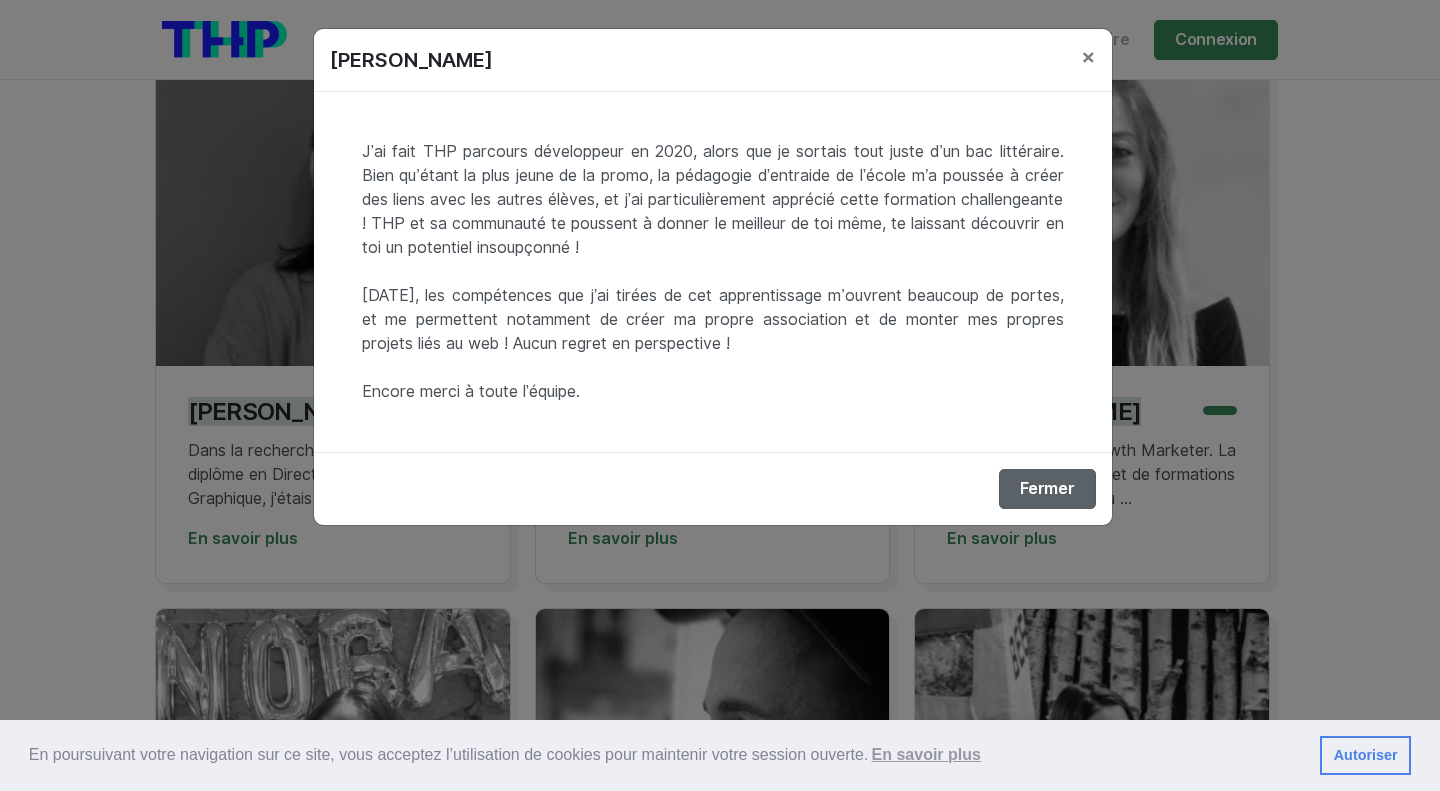 click on "Fermer" at bounding box center [1047, 489] 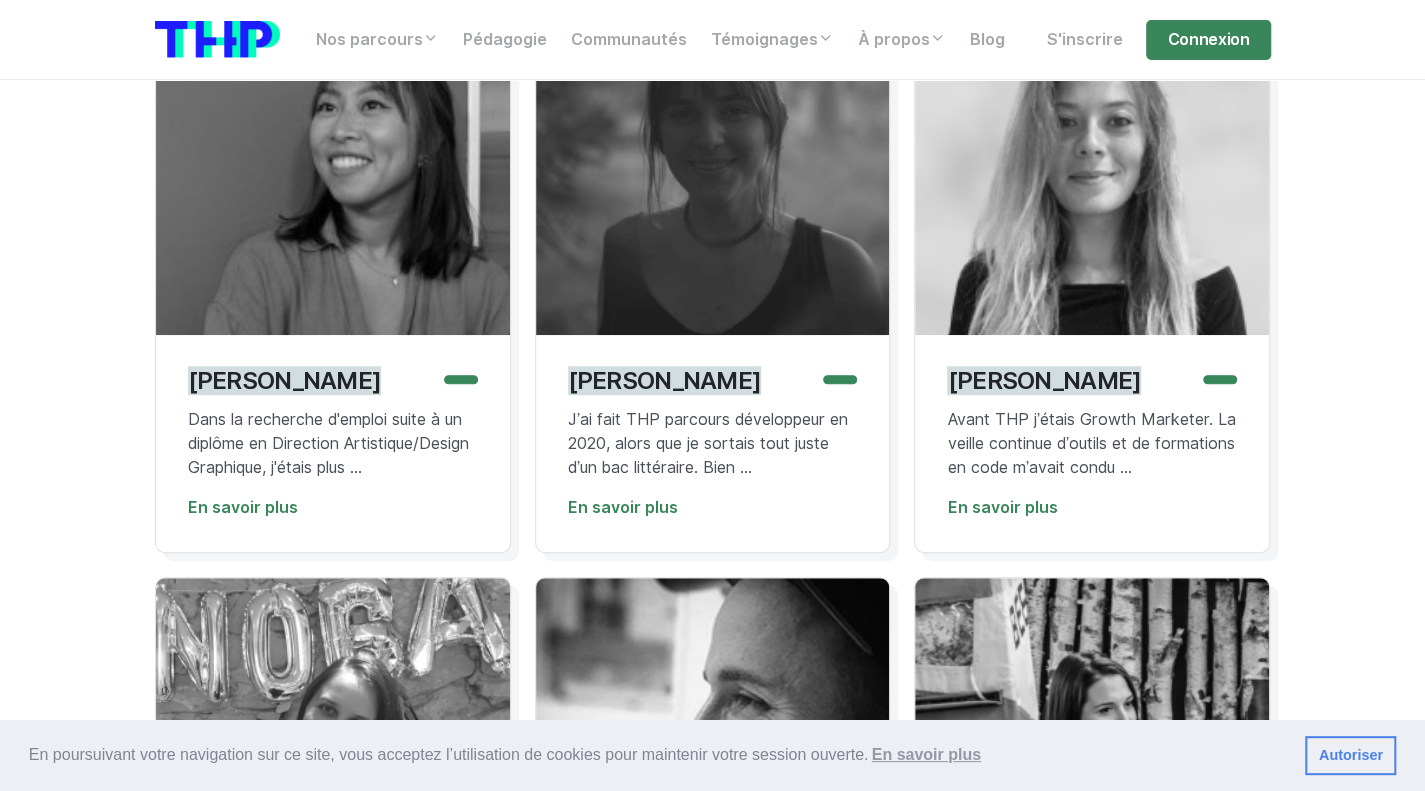scroll, scrollTop: 518, scrollLeft: 0, axis: vertical 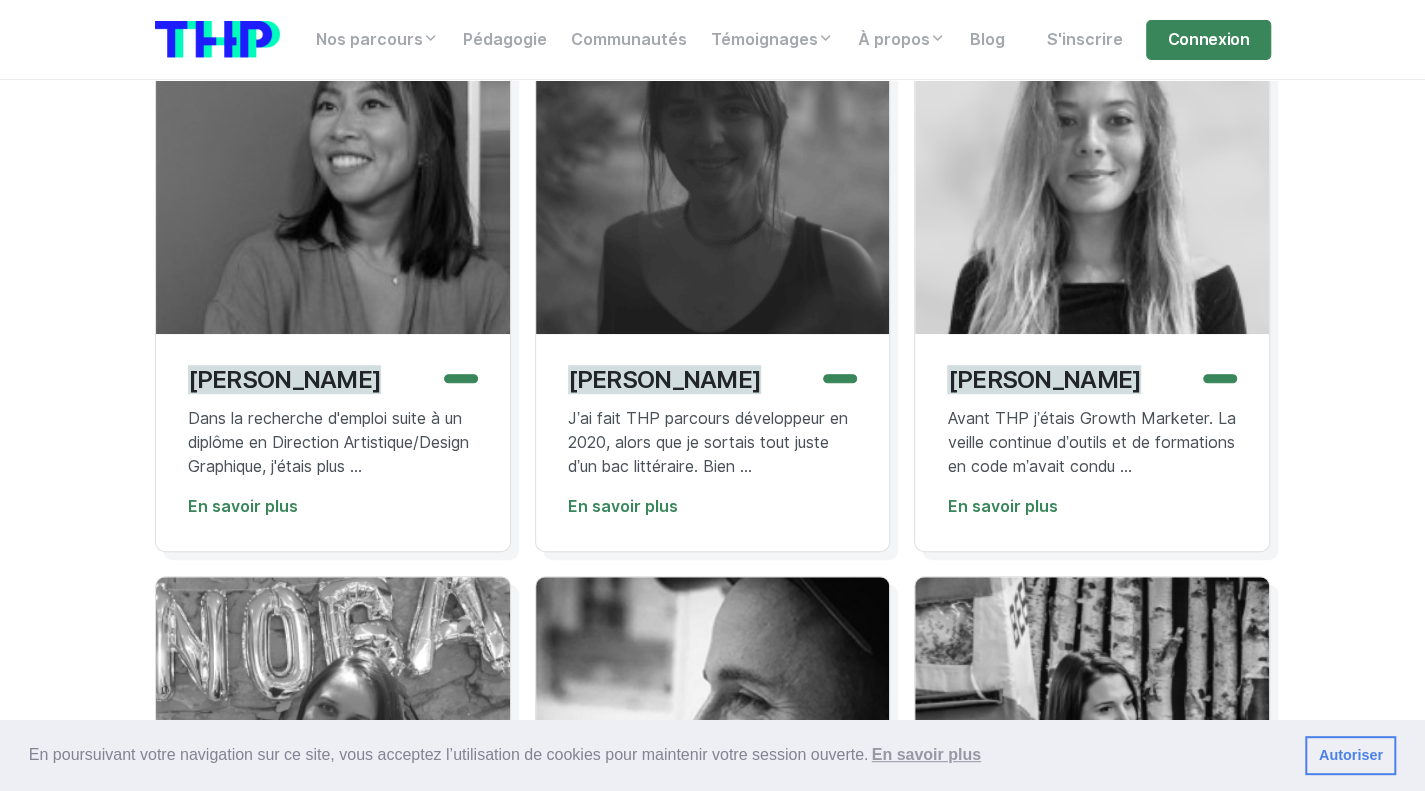 click on "Dans la recherche d'emploi suite à un diplôme en Direction Artistique/Design Graphique, j'étais plus
..." at bounding box center [333, 443] 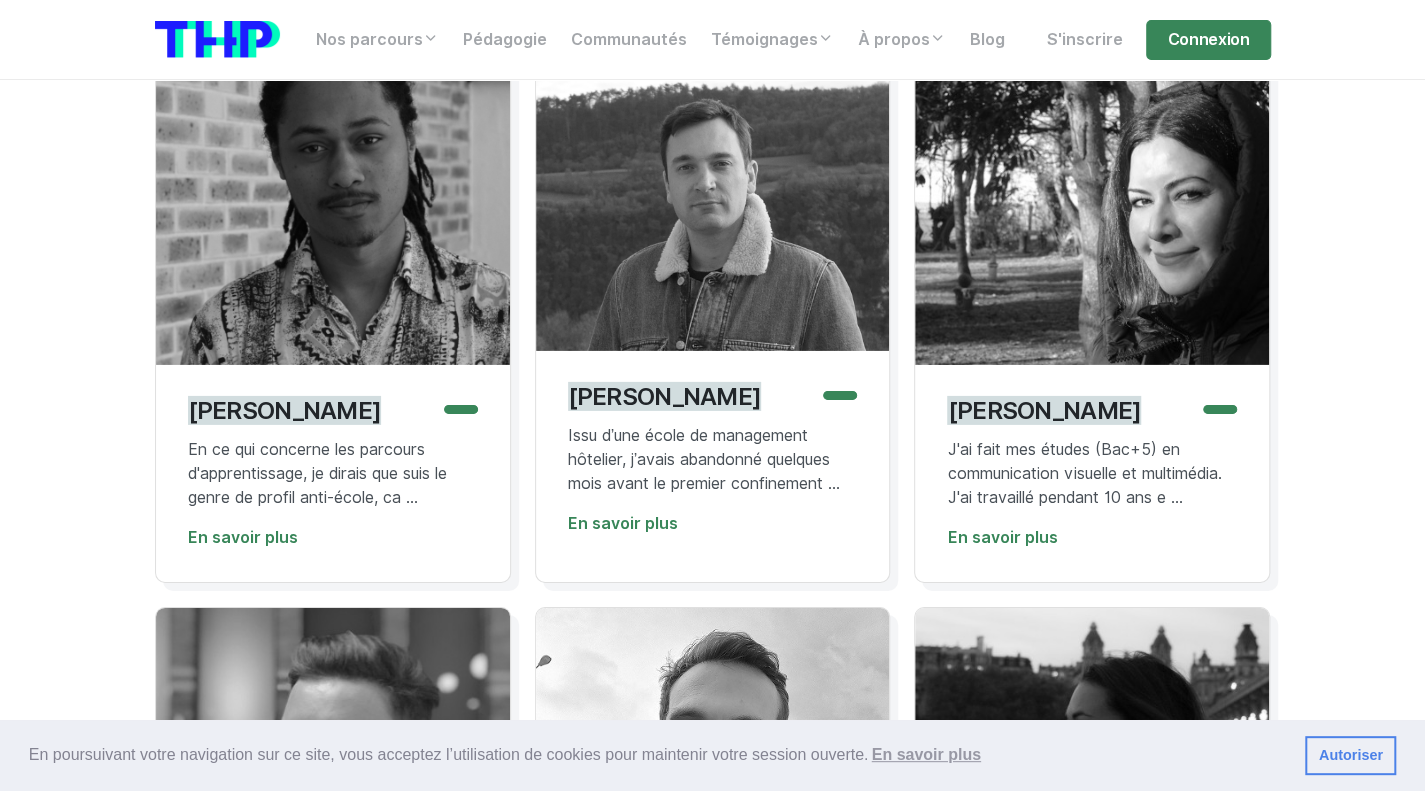 scroll, scrollTop: 7746, scrollLeft: 0, axis: vertical 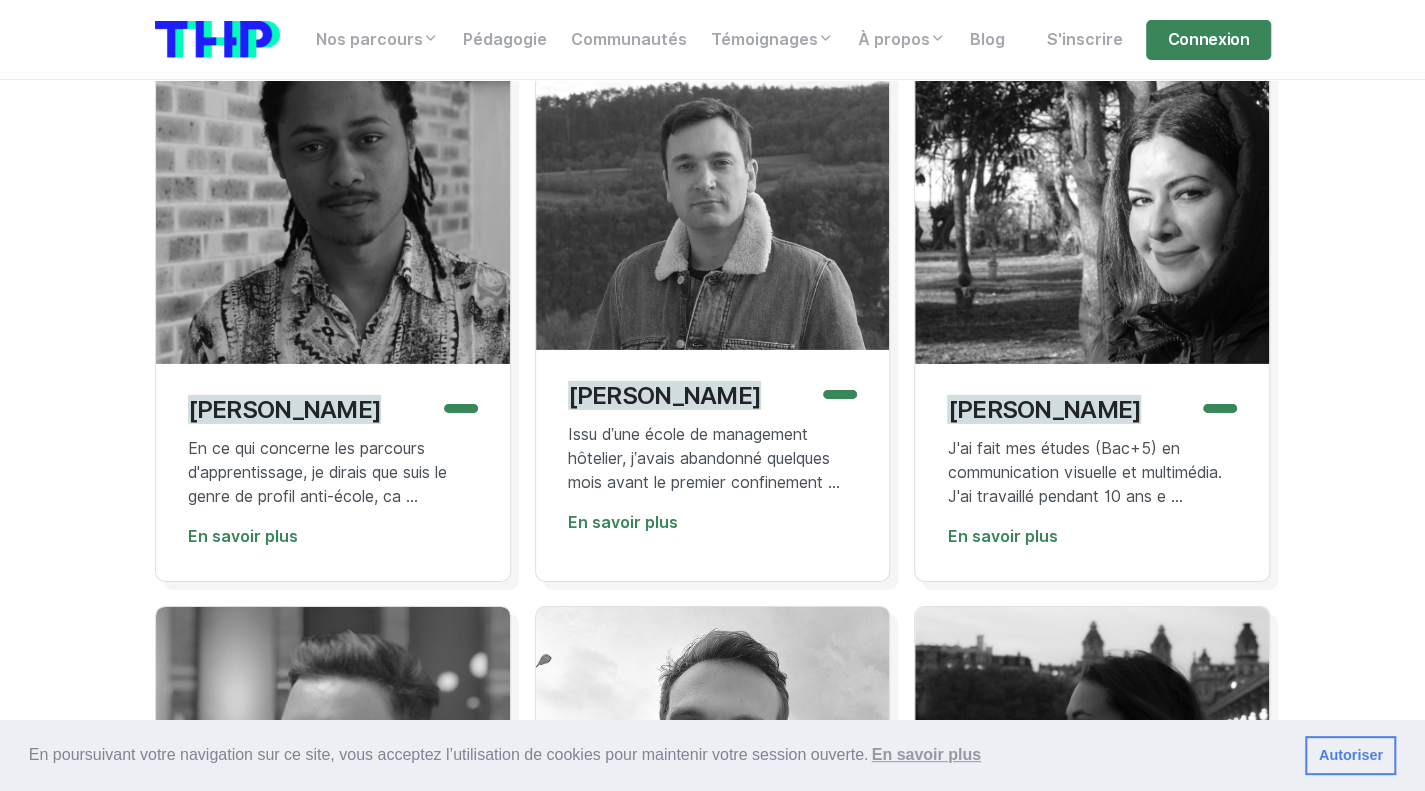 drag, startPoint x: 362, startPoint y: 472, endPoint x: 184, endPoint y: 474, distance: 178.01123 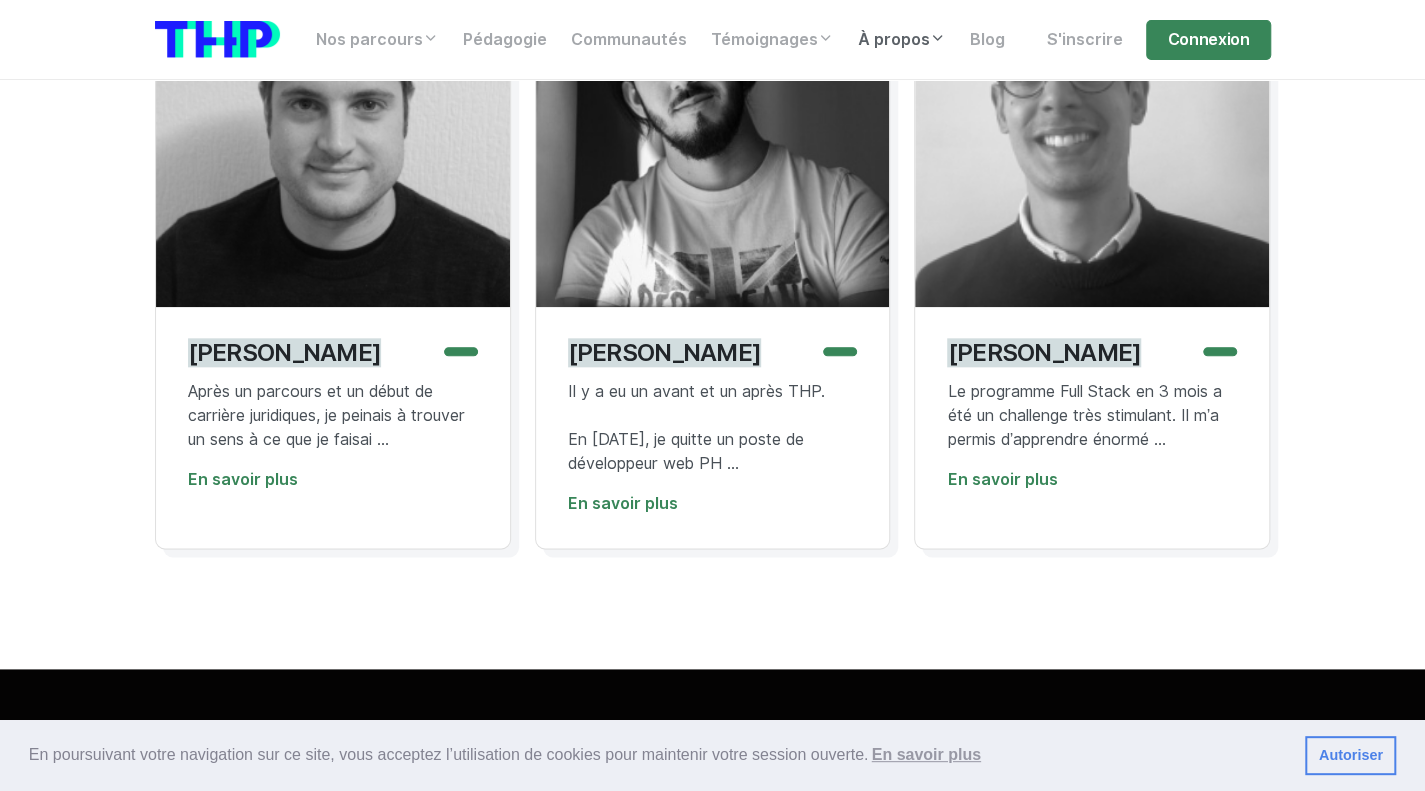 scroll, scrollTop: 9638, scrollLeft: 0, axis: vertical 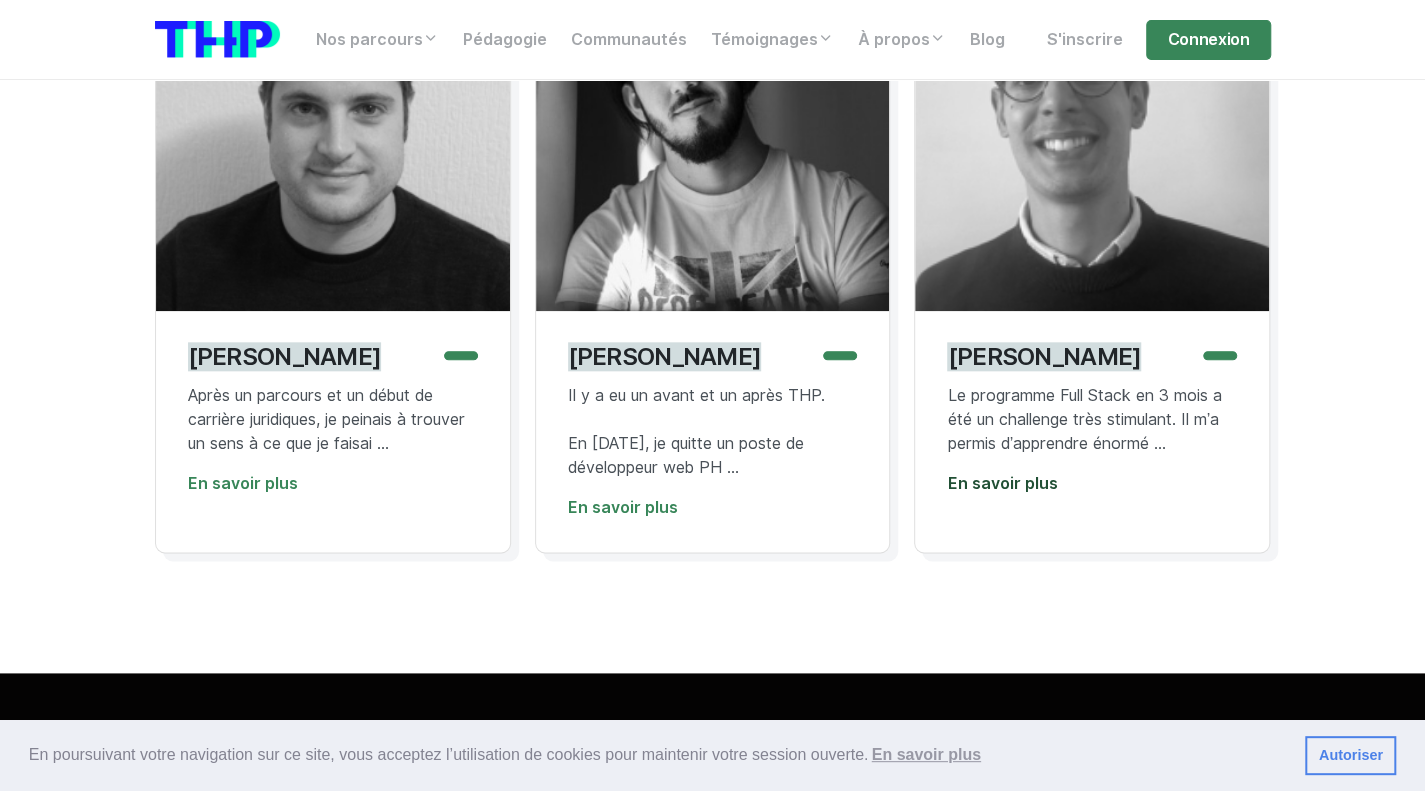 click on "En savoir plus" at bounding box center [1002, 483] 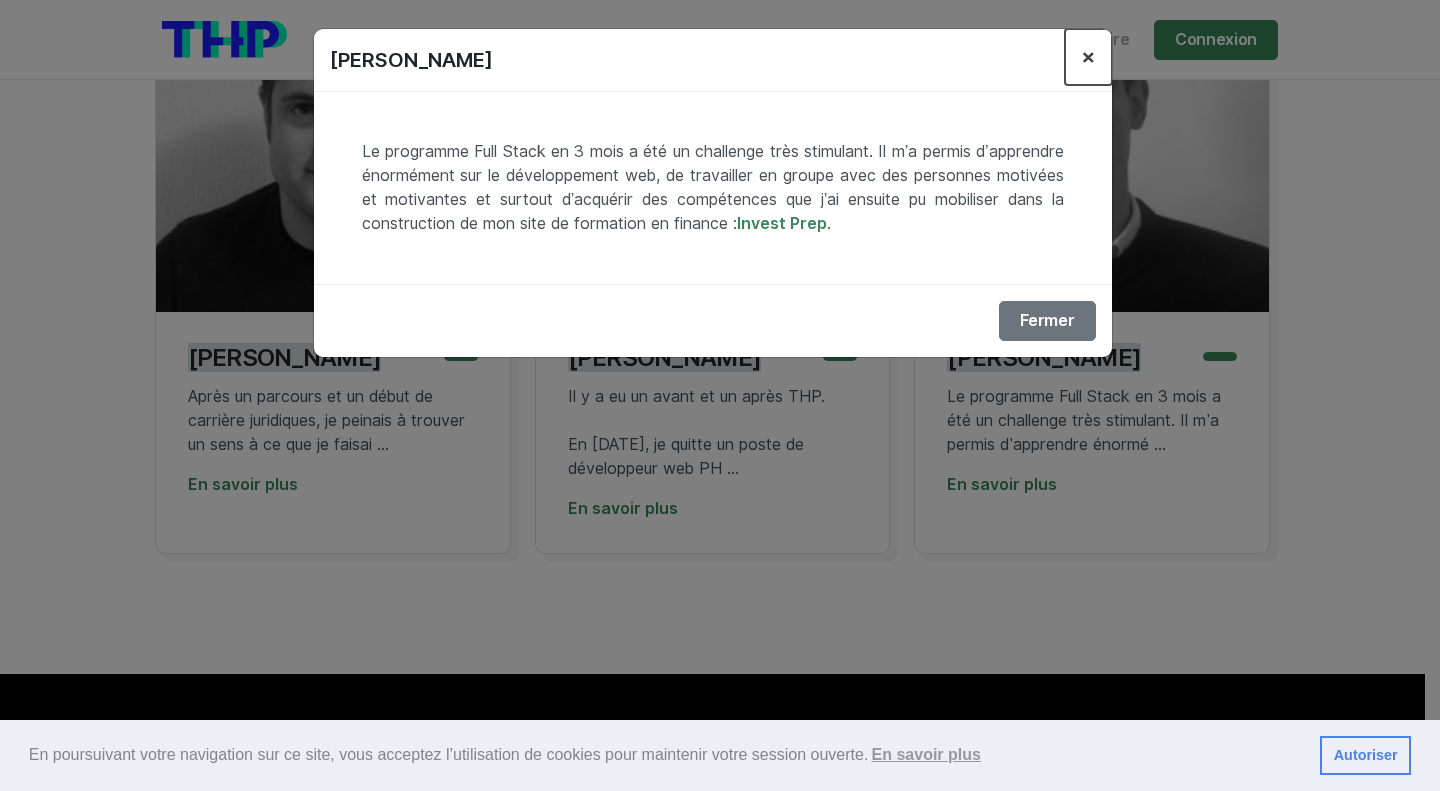 click on "×" at bounding box center (1088, 56) 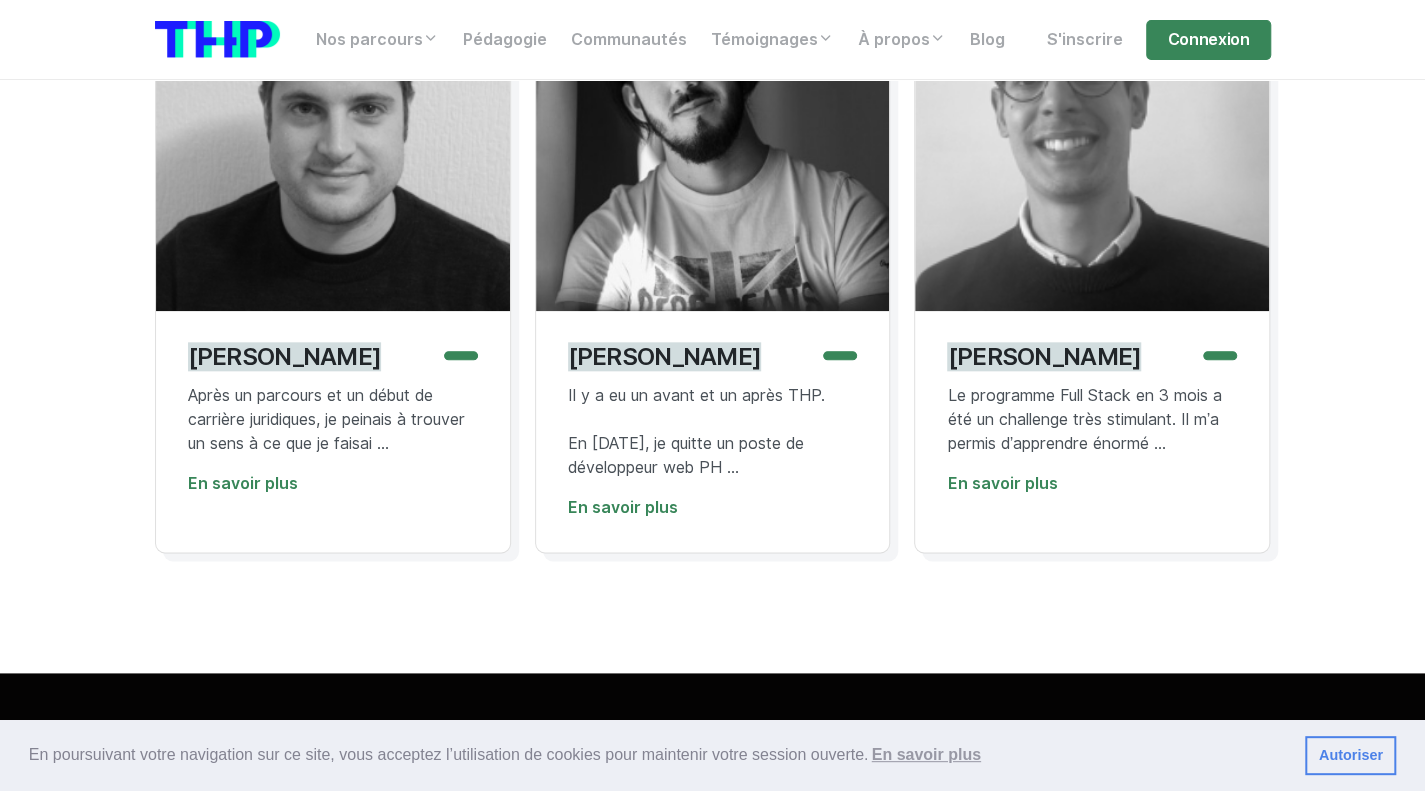 drag, startPoint x: 1114, startPoint y: 397, endPoint x: 948, endPoint y: 399, distance: 166.01205 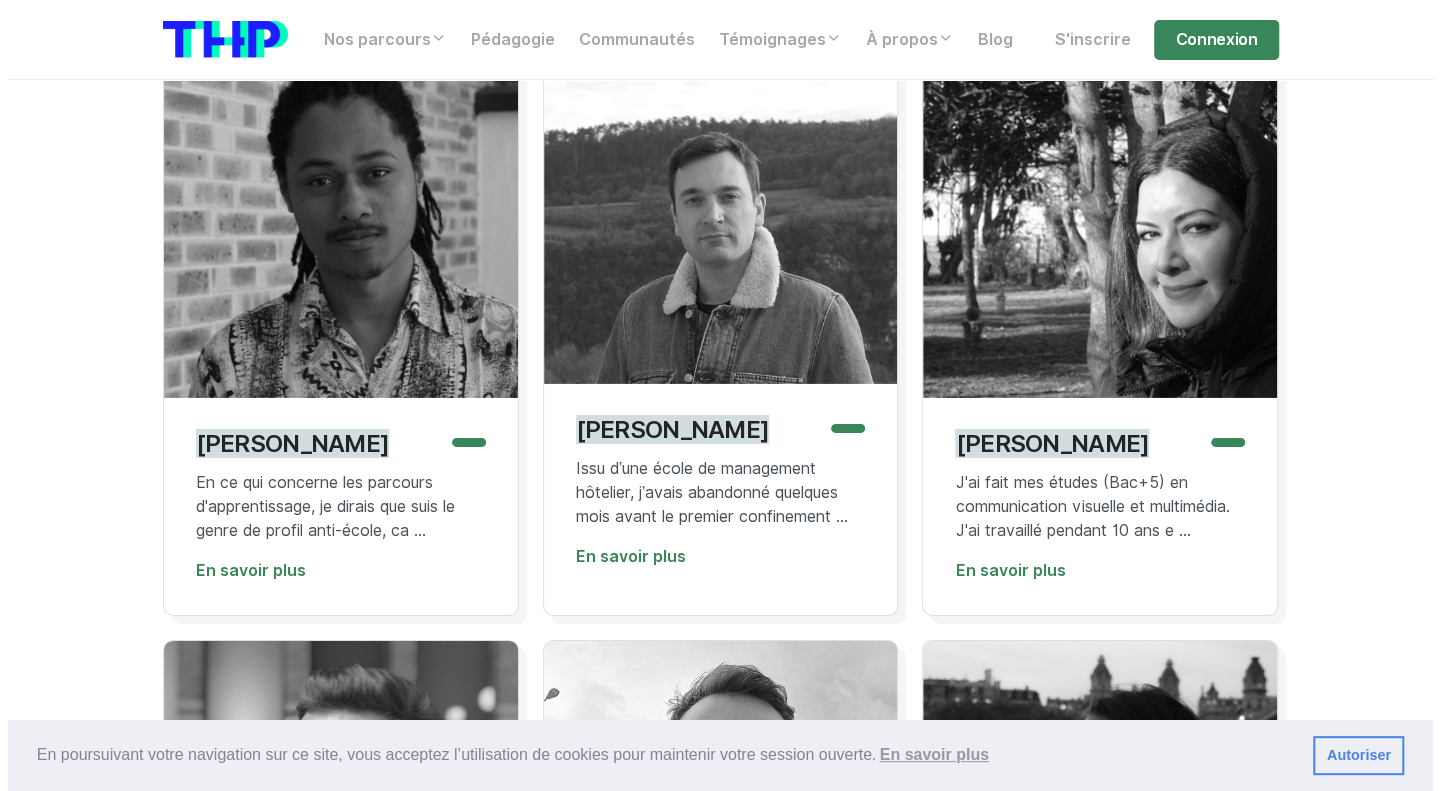 scroll, scrollTop: 7716, scrollLeft: 0, axis: vertical 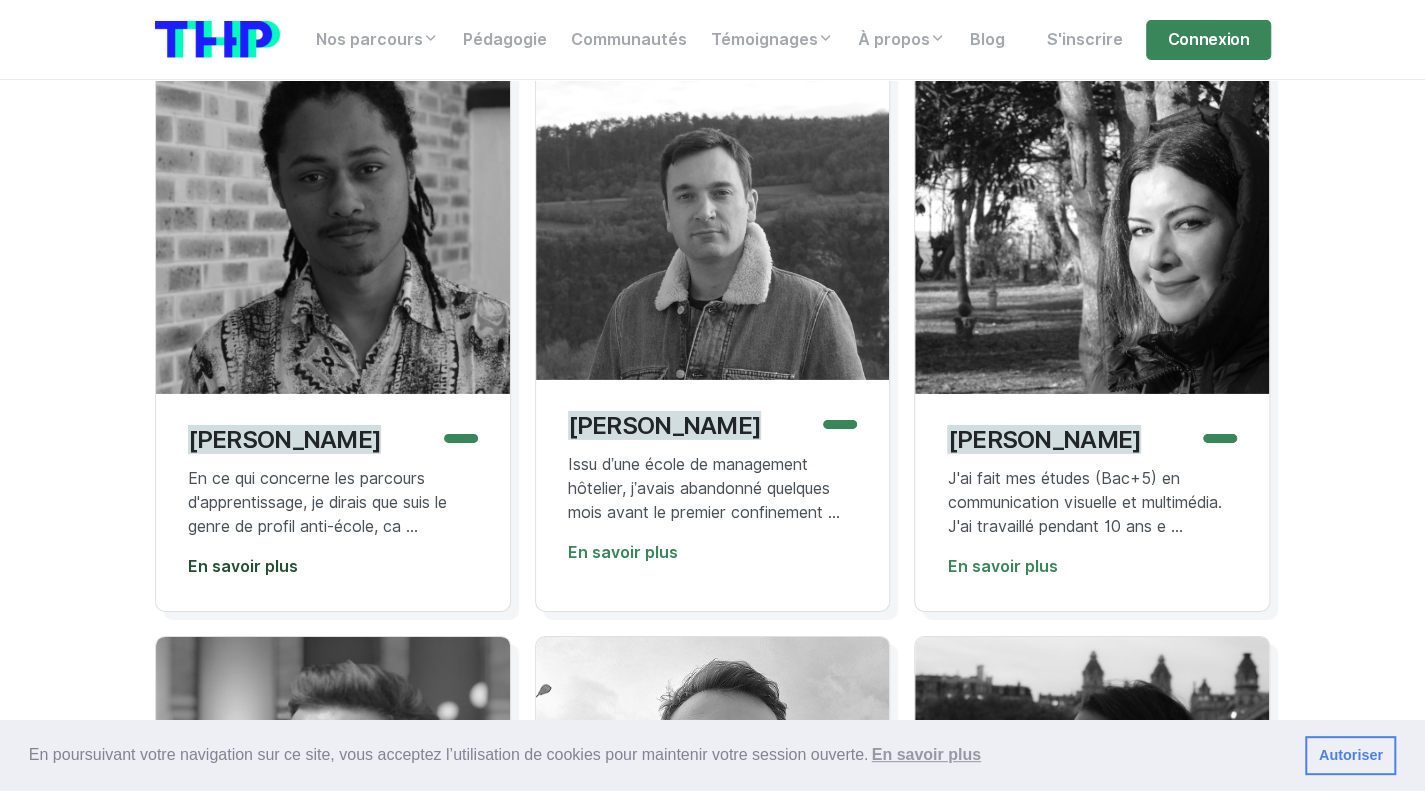 click on "En savoir plus" at bounding box center [243, 566] 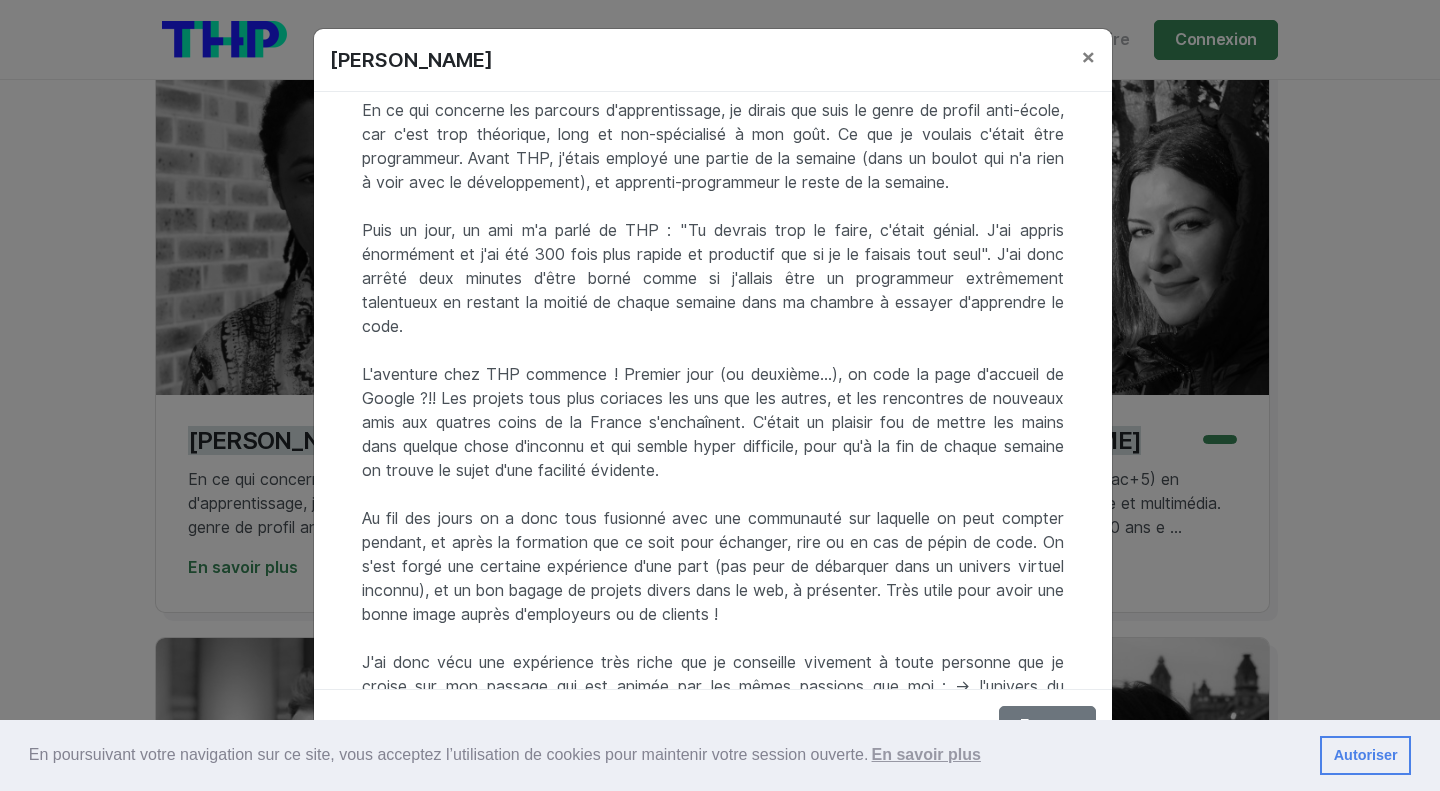 scroll, scrollTop: 43, scrollLeft: 0, axis: vertical 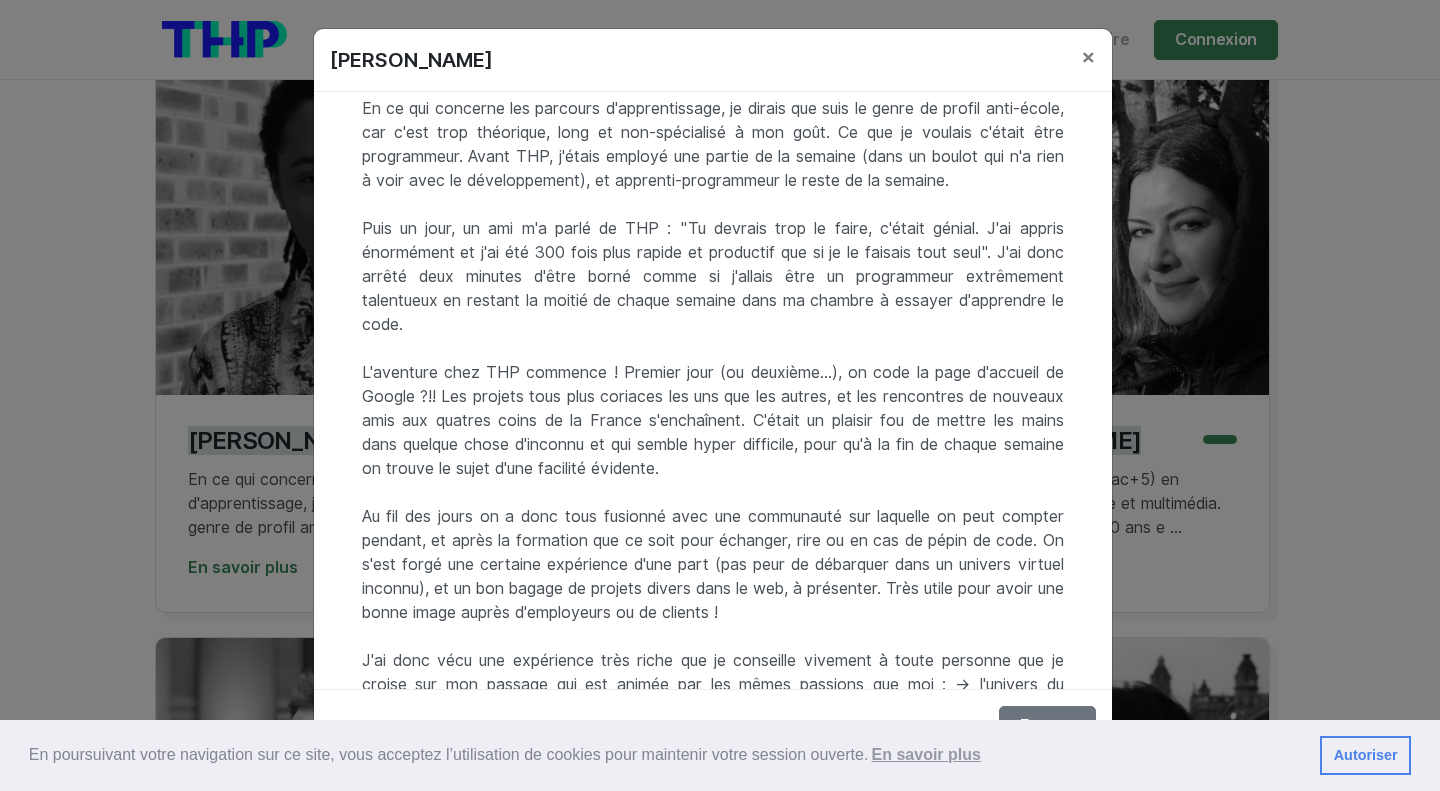 drag, startPoint x: 357, startPoint y: 227, endPoint x: 1028, endPoint y: 317, distance: 677.00885 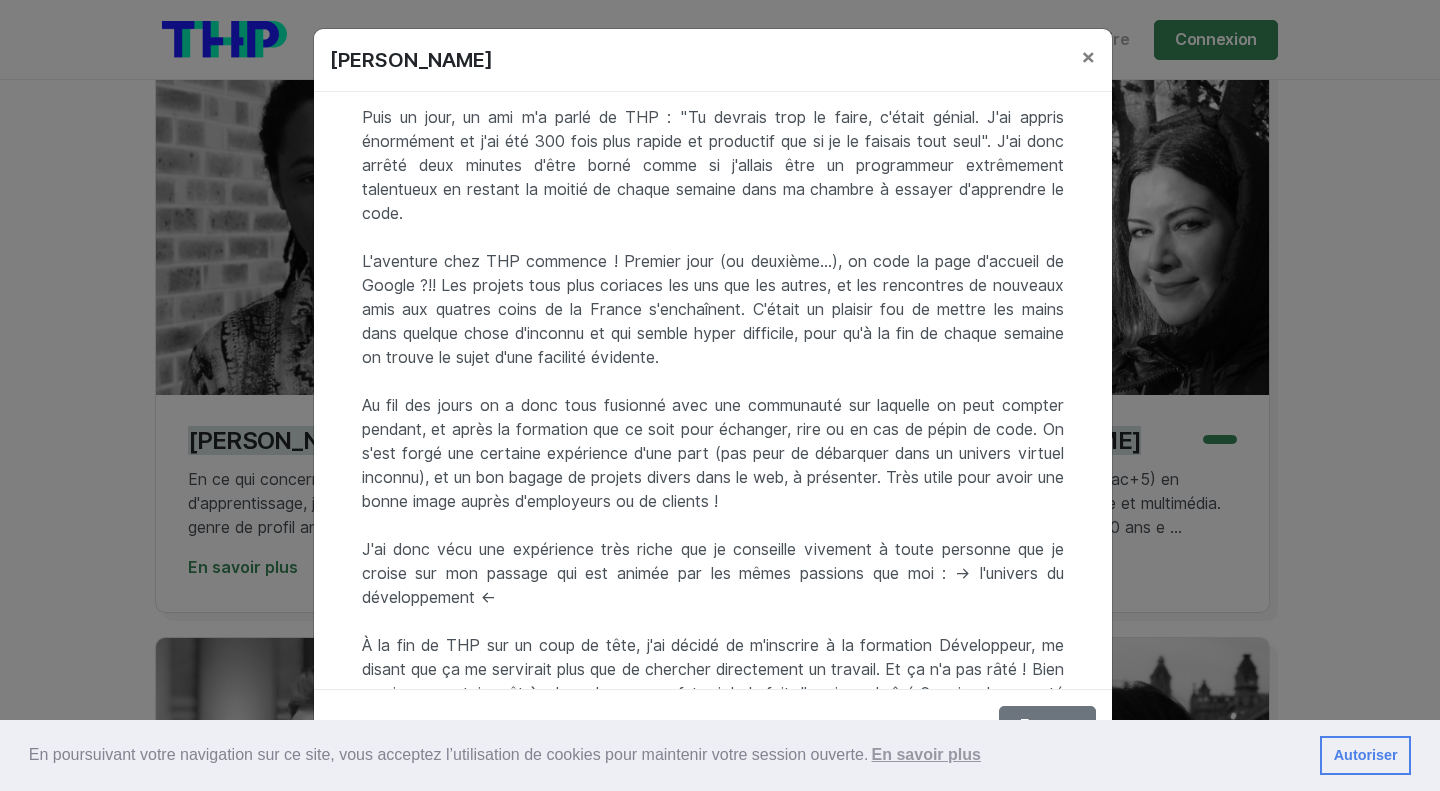 scroll, scrollTop: 156, scrollLeft: 0, axis: vertical 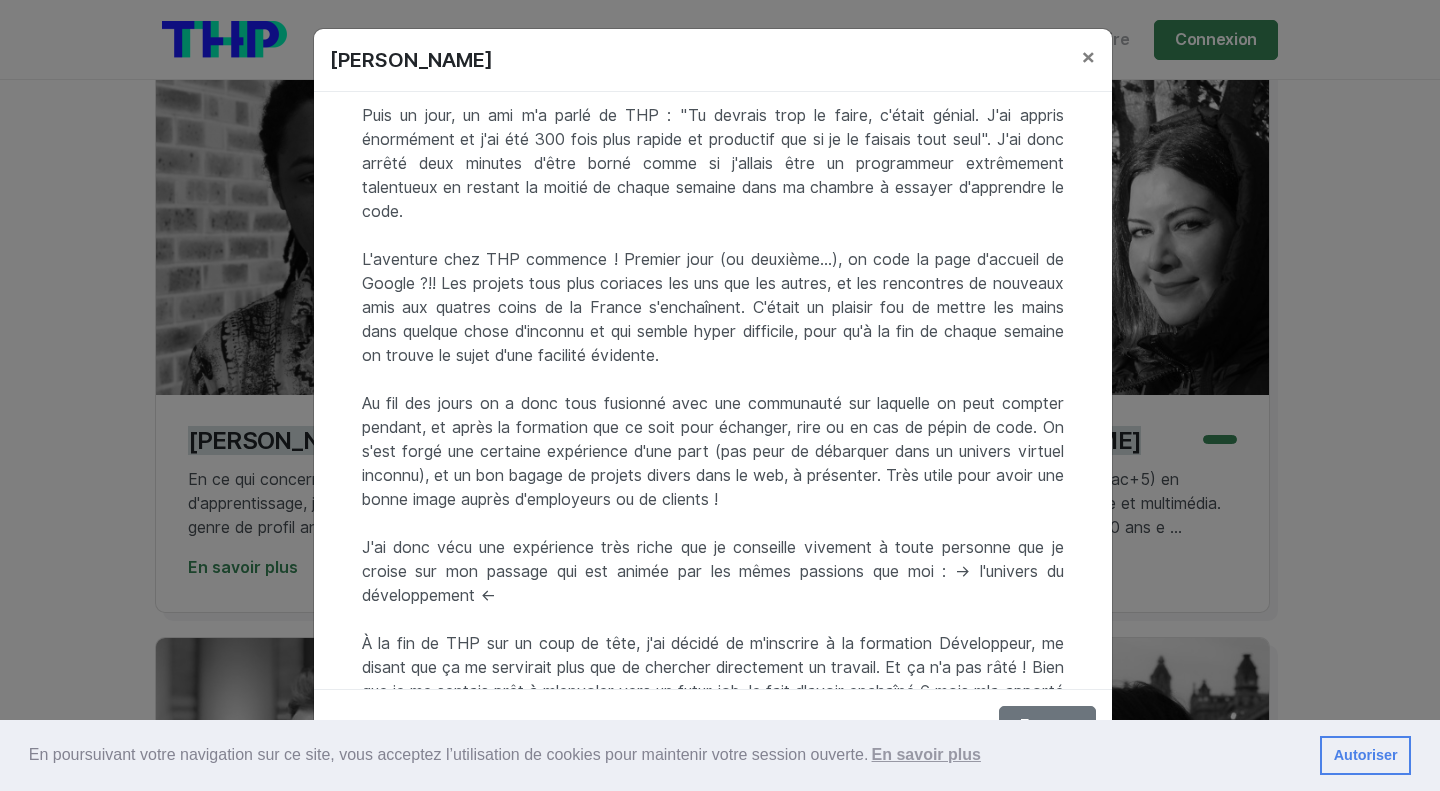 drag, startPoint x: 359, startPoint y: 398, endPoint x: 1034, endPoint y: 501, distance: 682.8133 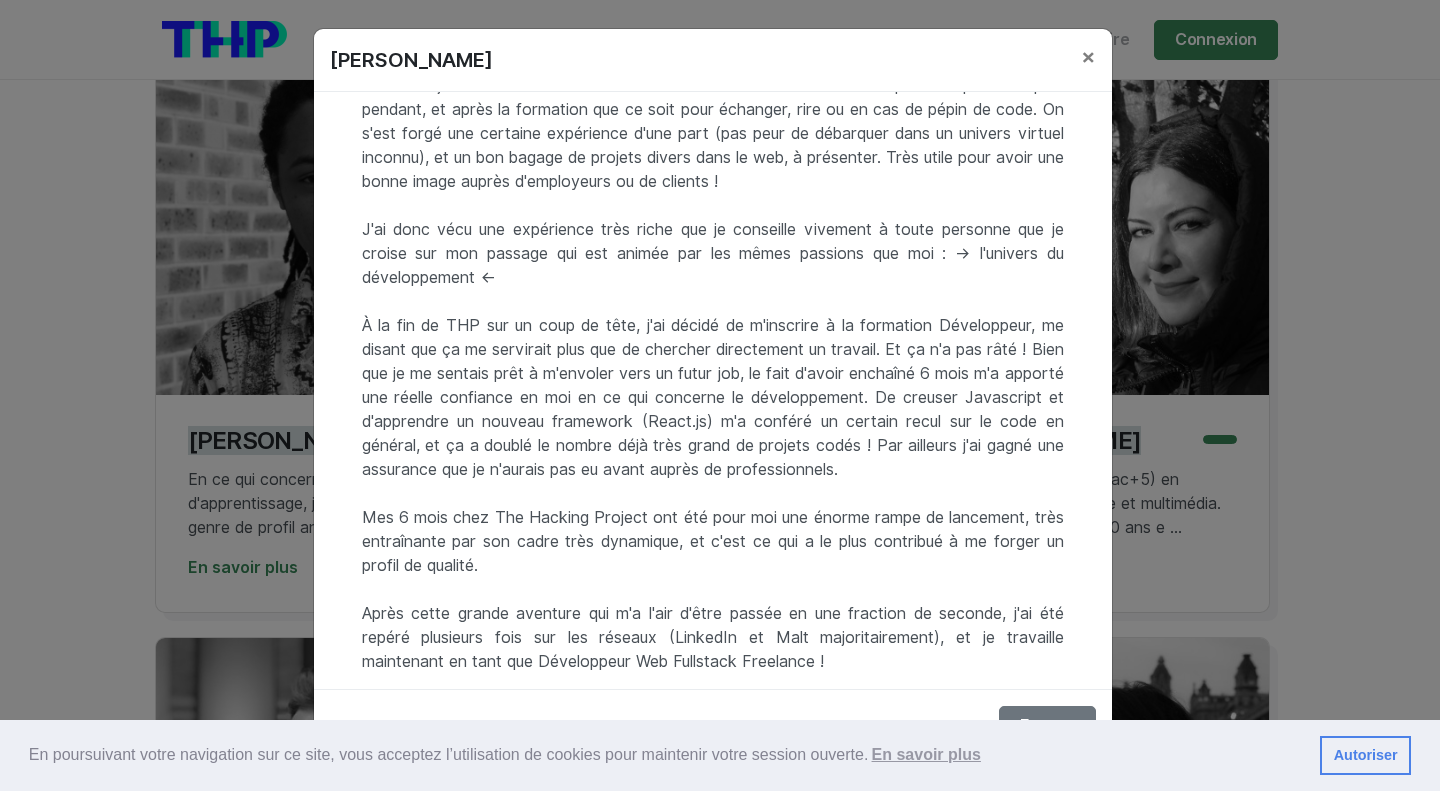 scroll, scrollTop: 473, scrollLeft: 0, axis: vertical 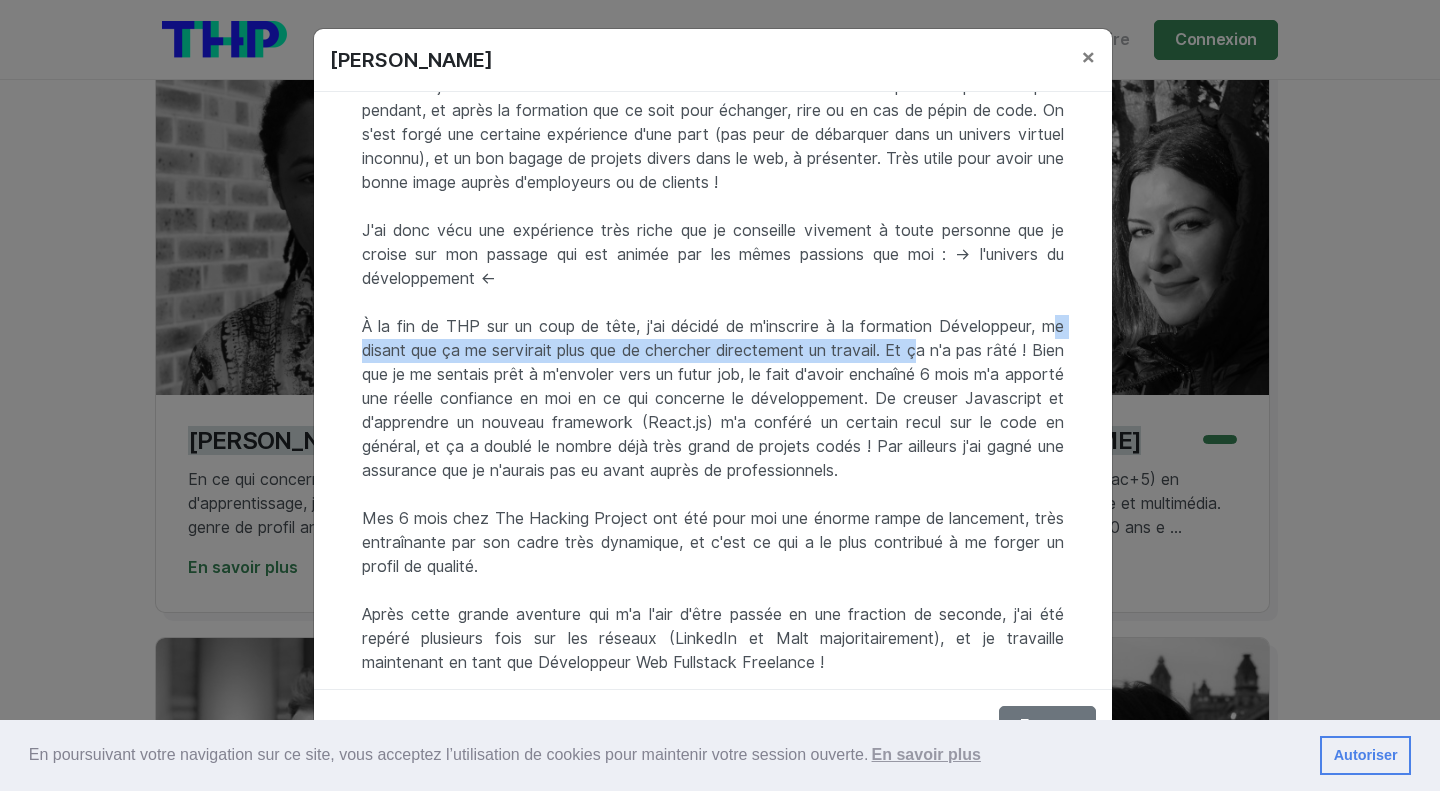 drag, startPoint x: 364, startPoint y: 353, endPoint x: 966, endPoint y: 356, distance: 602.00745 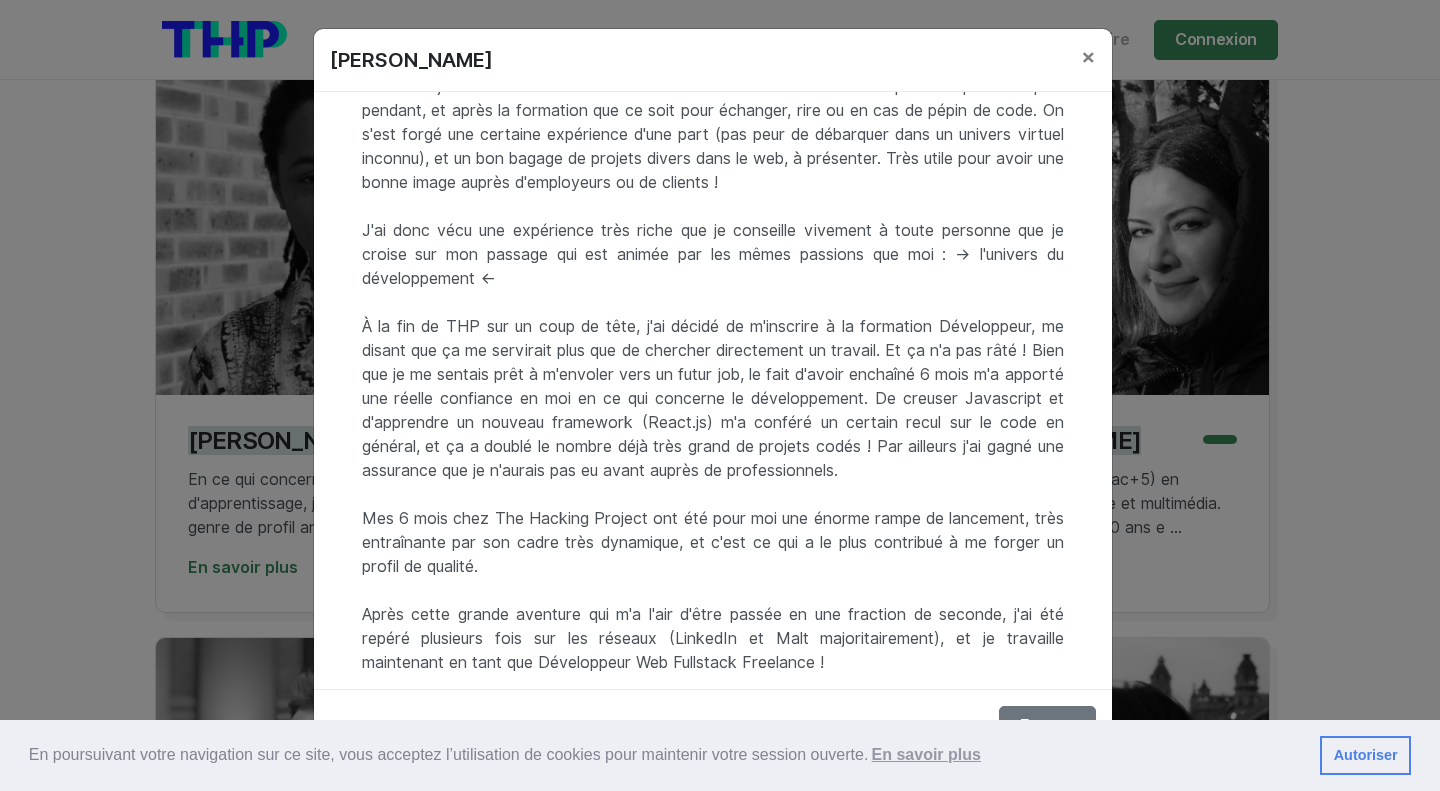 drag, startPoint x: 933, startPoint y: 351, endPoint x: 1050, endPoint y: 490, distance: 181.68654 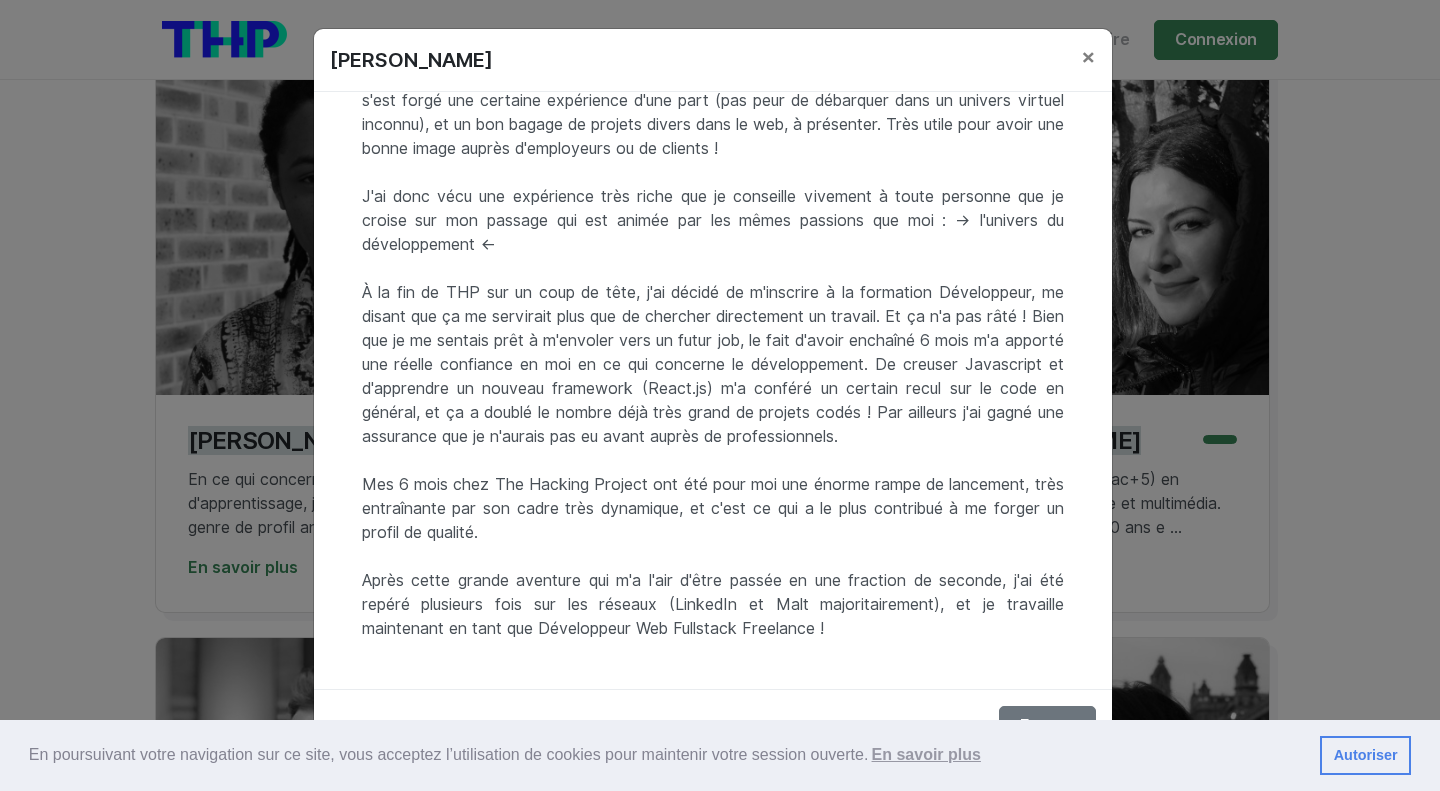 scroll, scrollTop: 528, scrollLeft: 0, axis: vertical 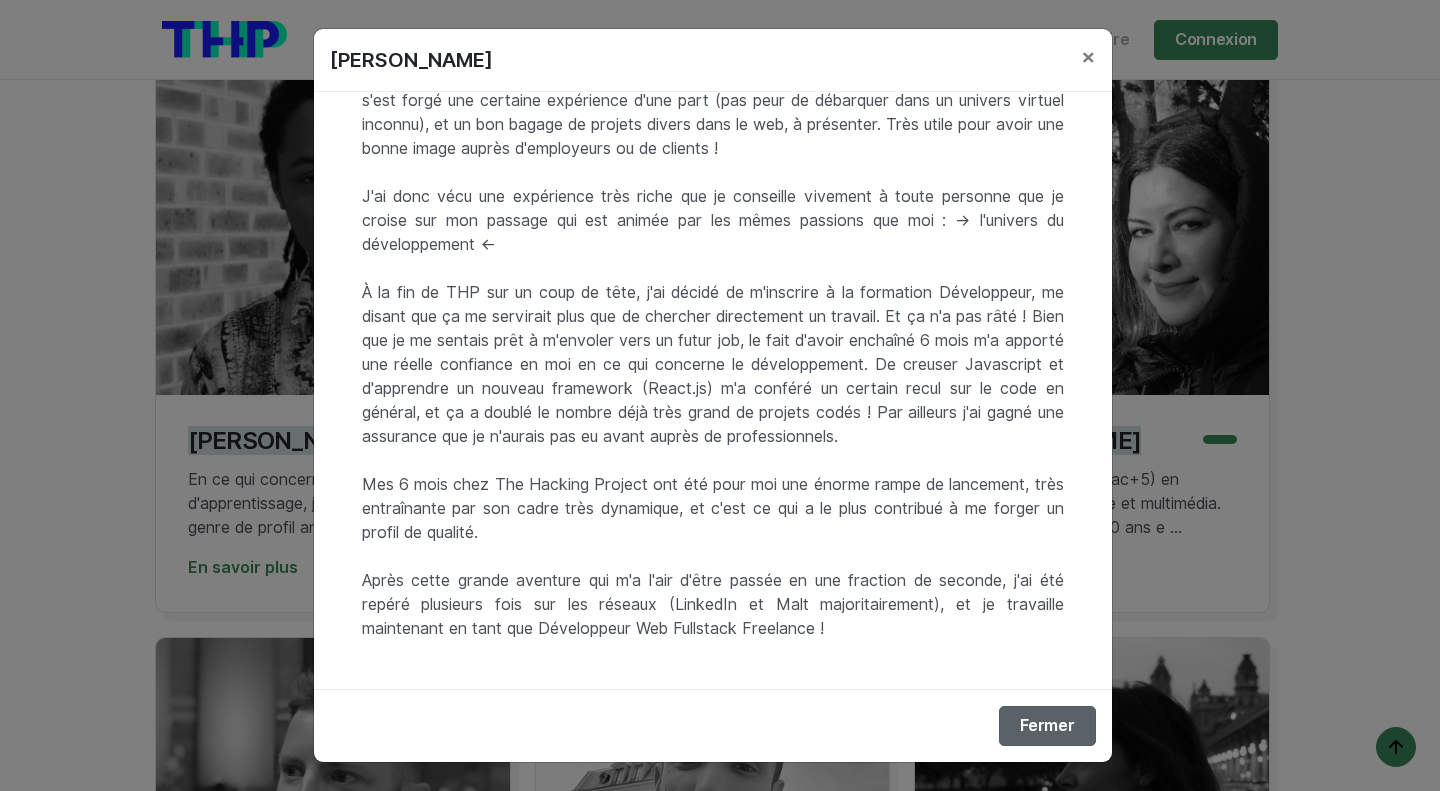 click on "Fermer" at bounding box center (1047, 726) 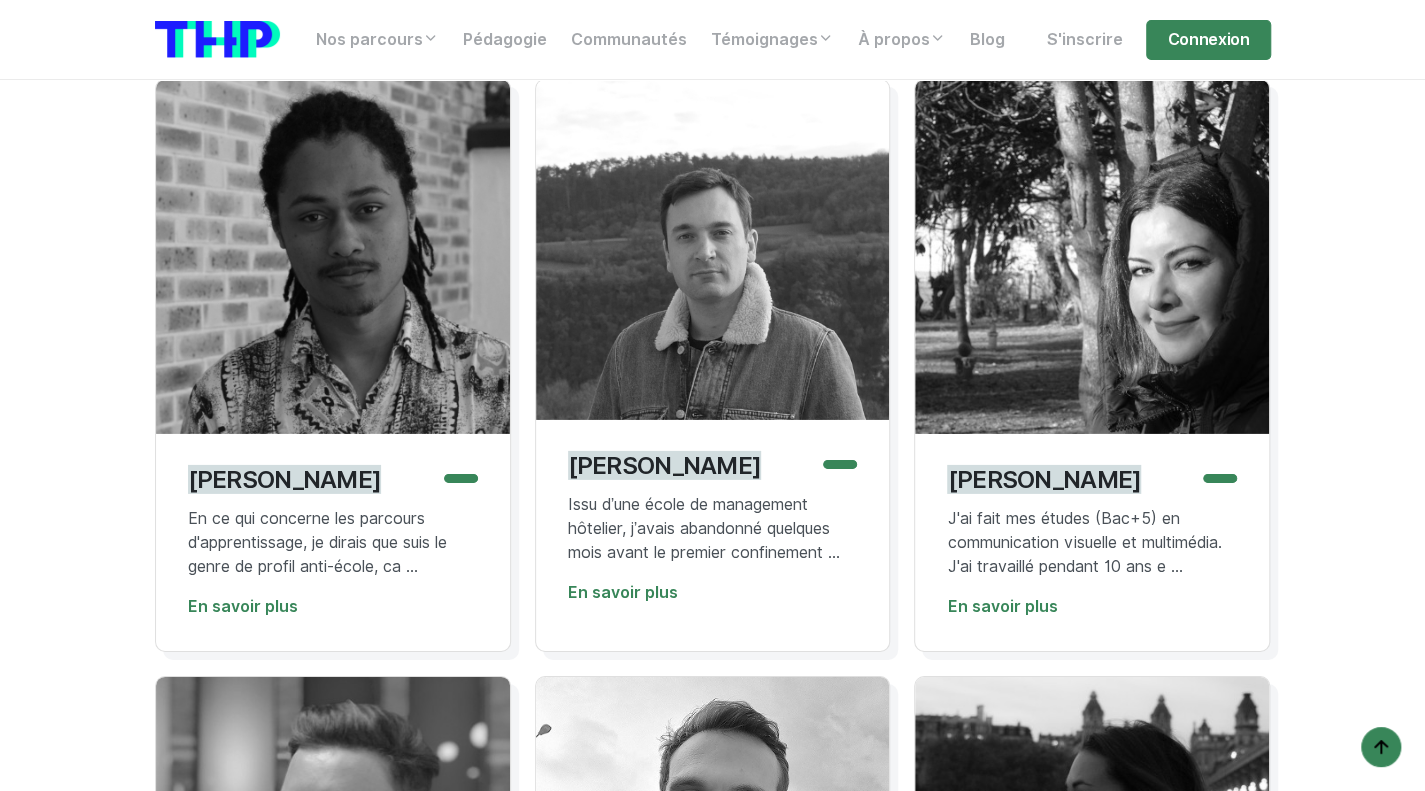 scroll, scrollTop: 7667, scrollLeft: 0, axis: vertical 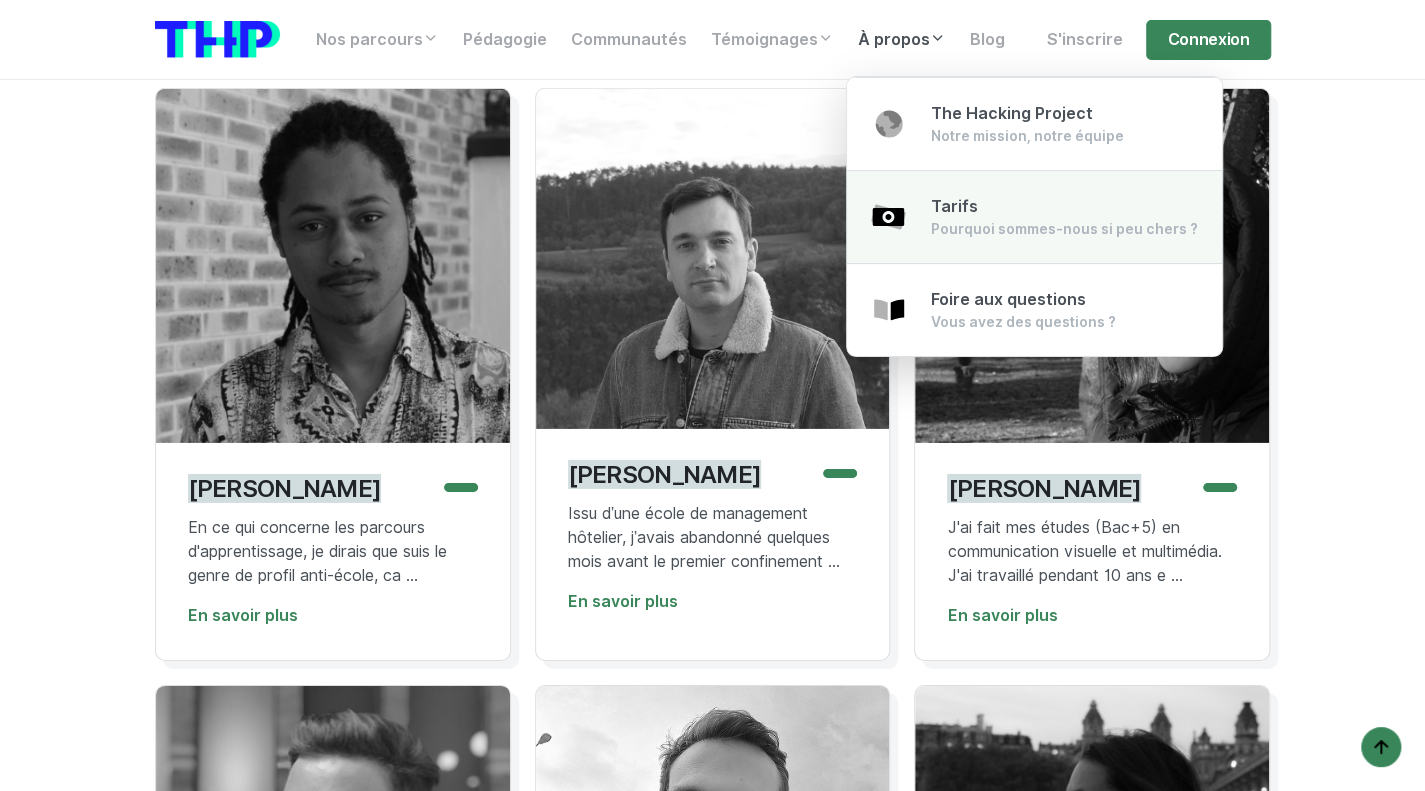 click on "Pourquoi sommes-nous si peu chers ?" at bounding box center (1064, 229) 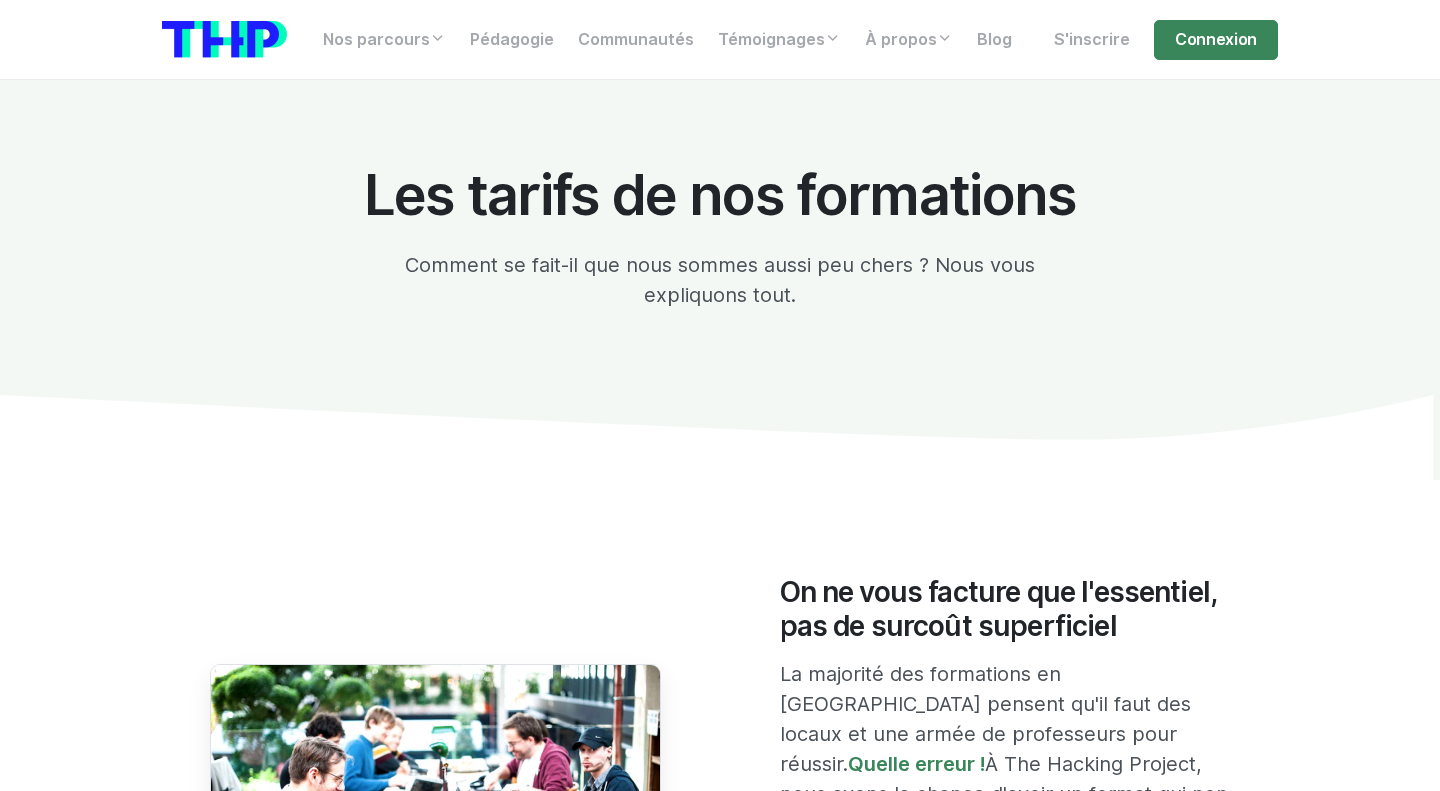 scroll, scrollTop: 0, scrollLeft: 0, axis: both 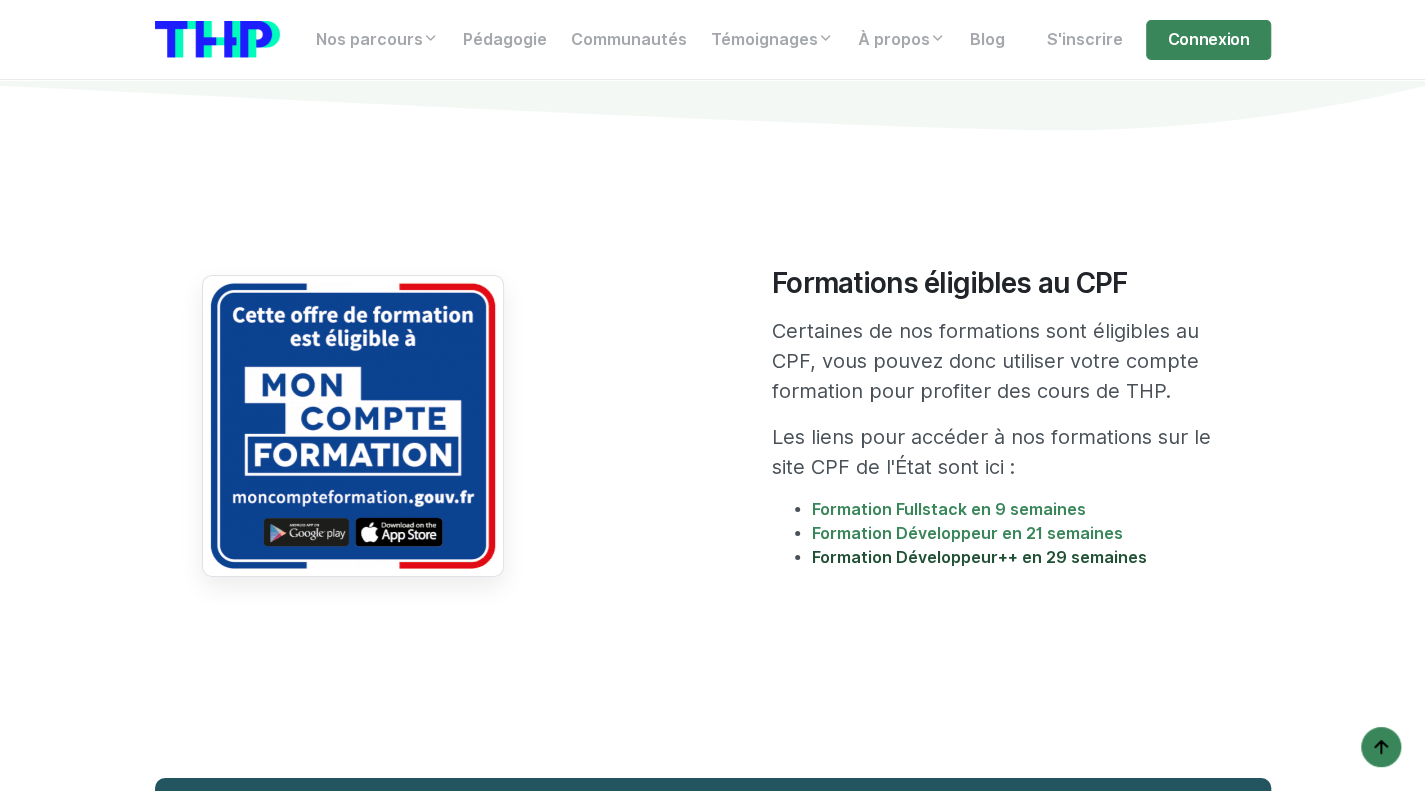 click on "Formation Développeur++ en 29 semaines" at bounding box center [979, 557] 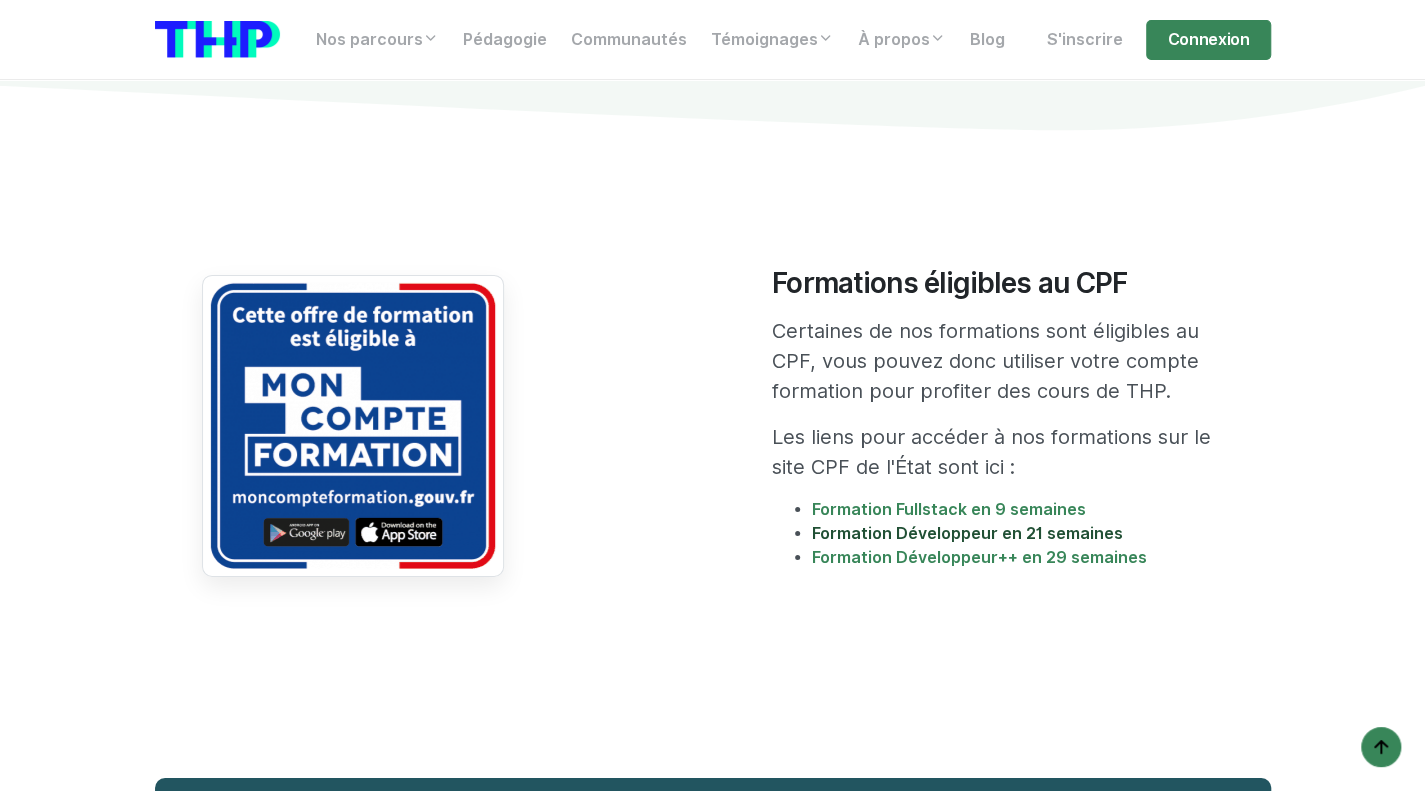 click on "Formation Développeur en 21 semaines" at bounding box center (967, 533) 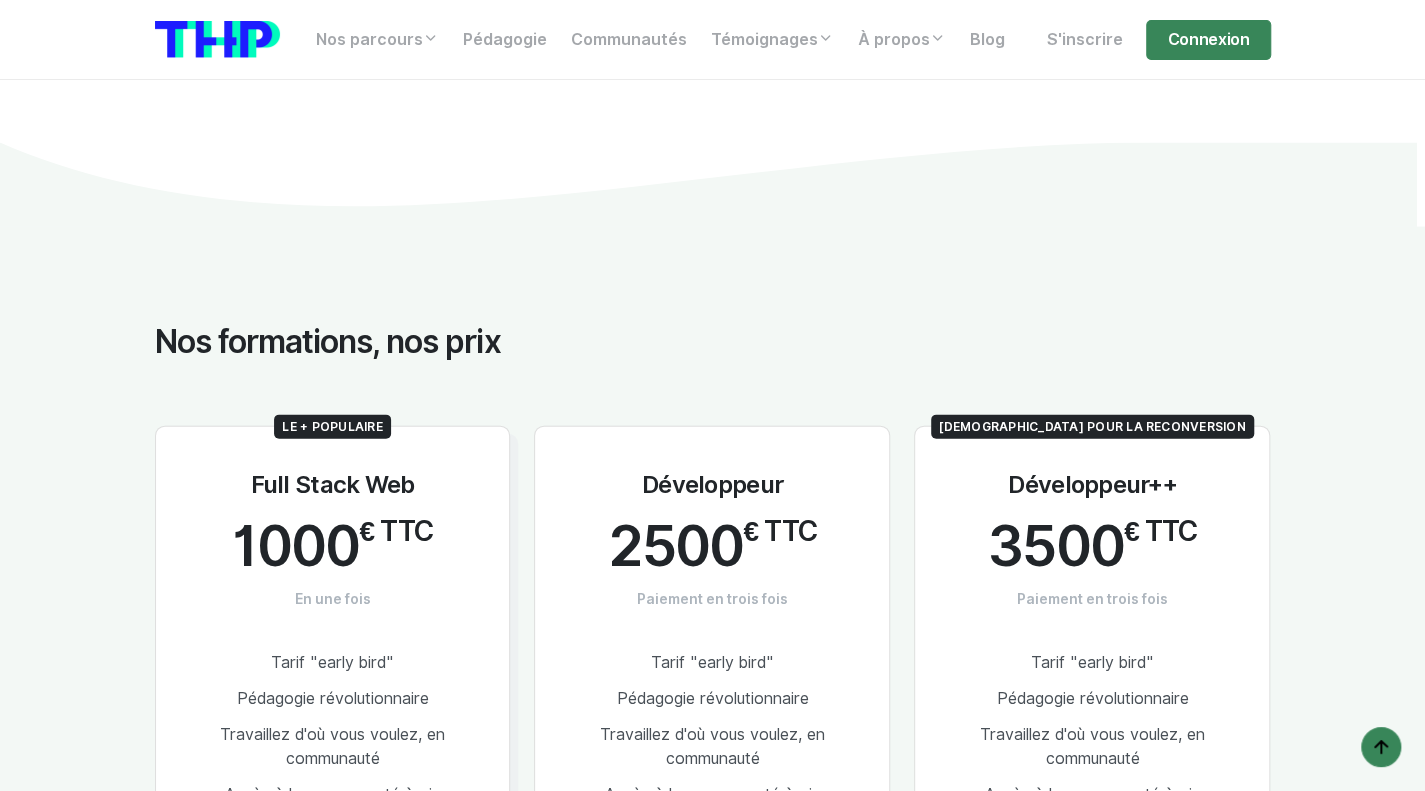 scroll, scrollTop: 2278, scrollLeft: 0, axis: vertical 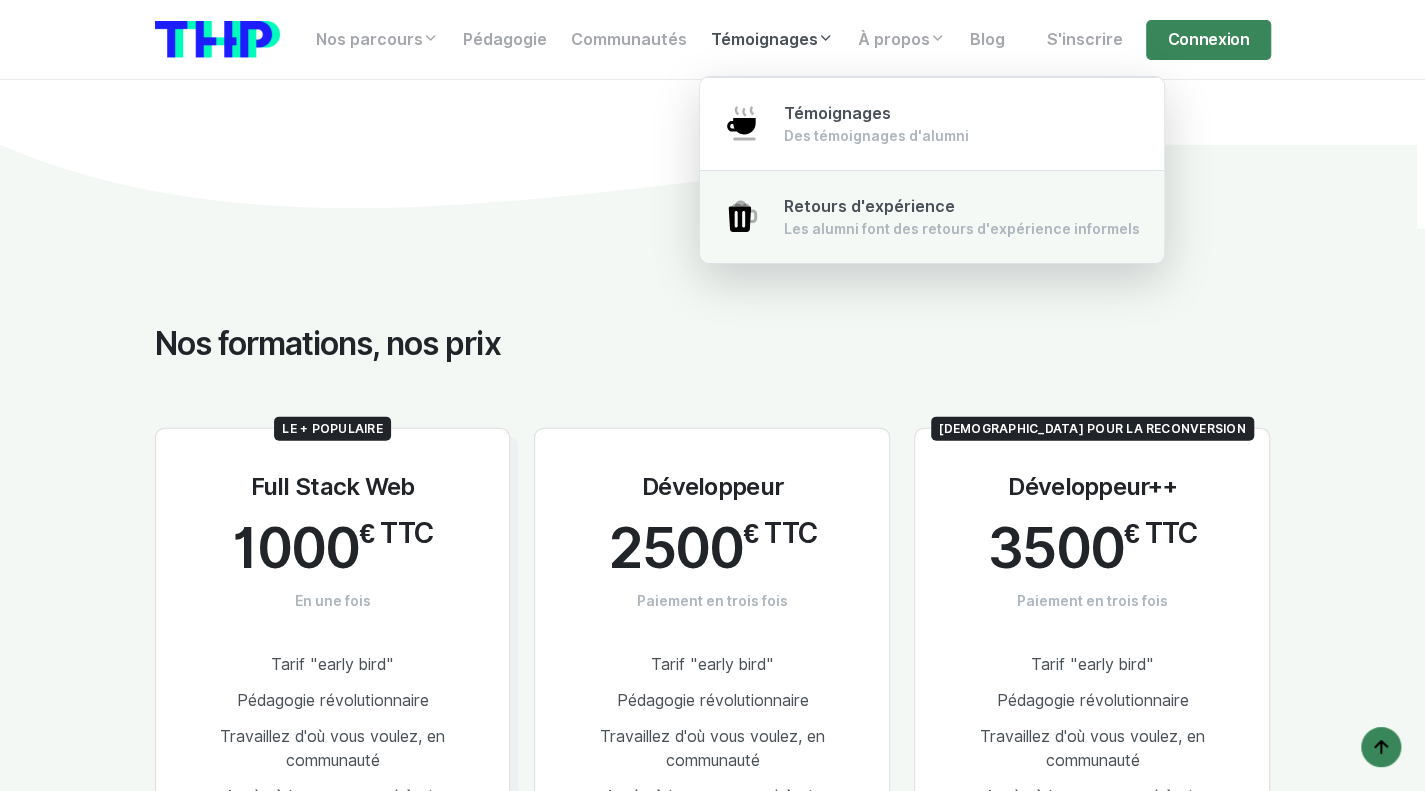 click on "Les alumni font des retours d'expérience informels" at bounding box center (962, 229) 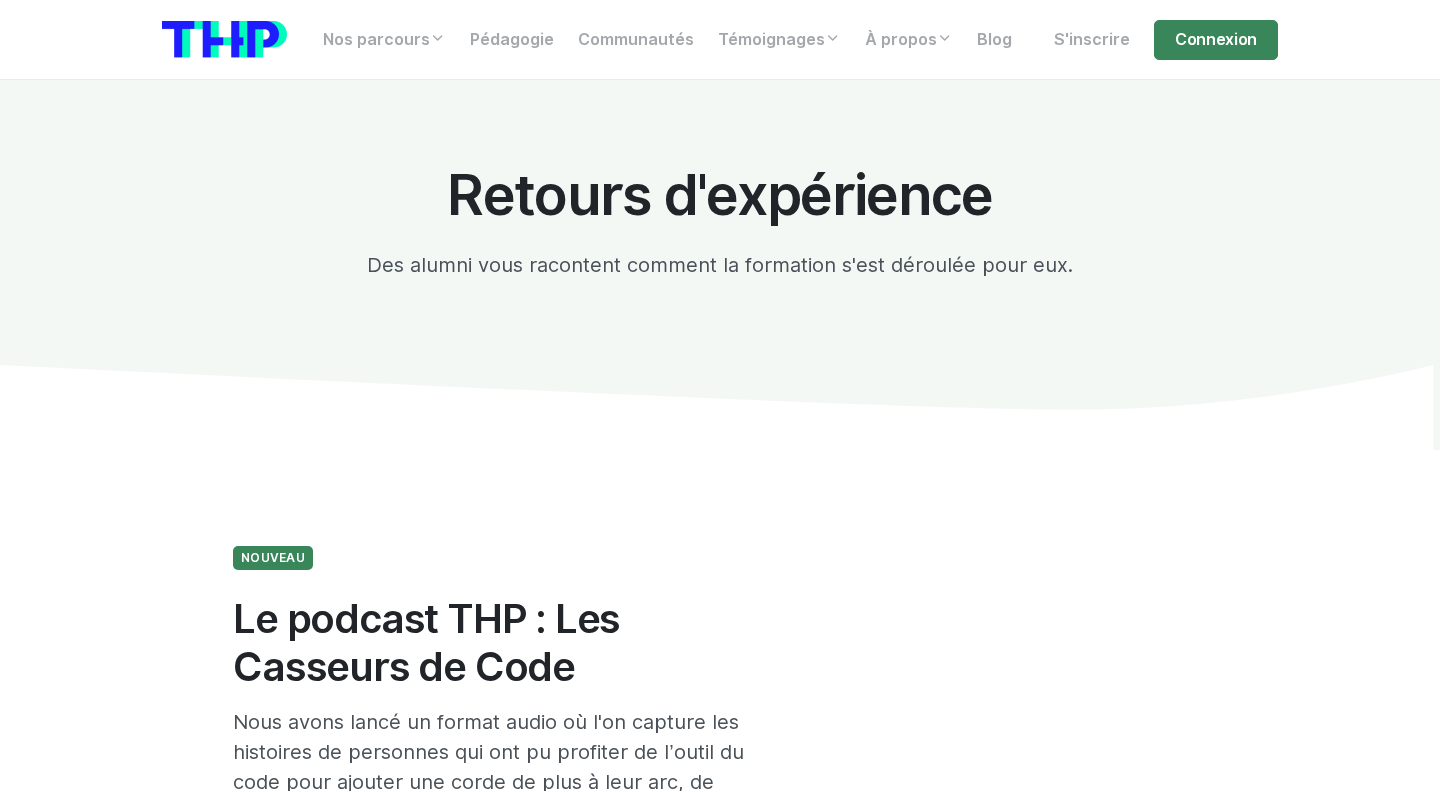 scroll, scrollTop: 0, scrollLeft: 0, axis: both 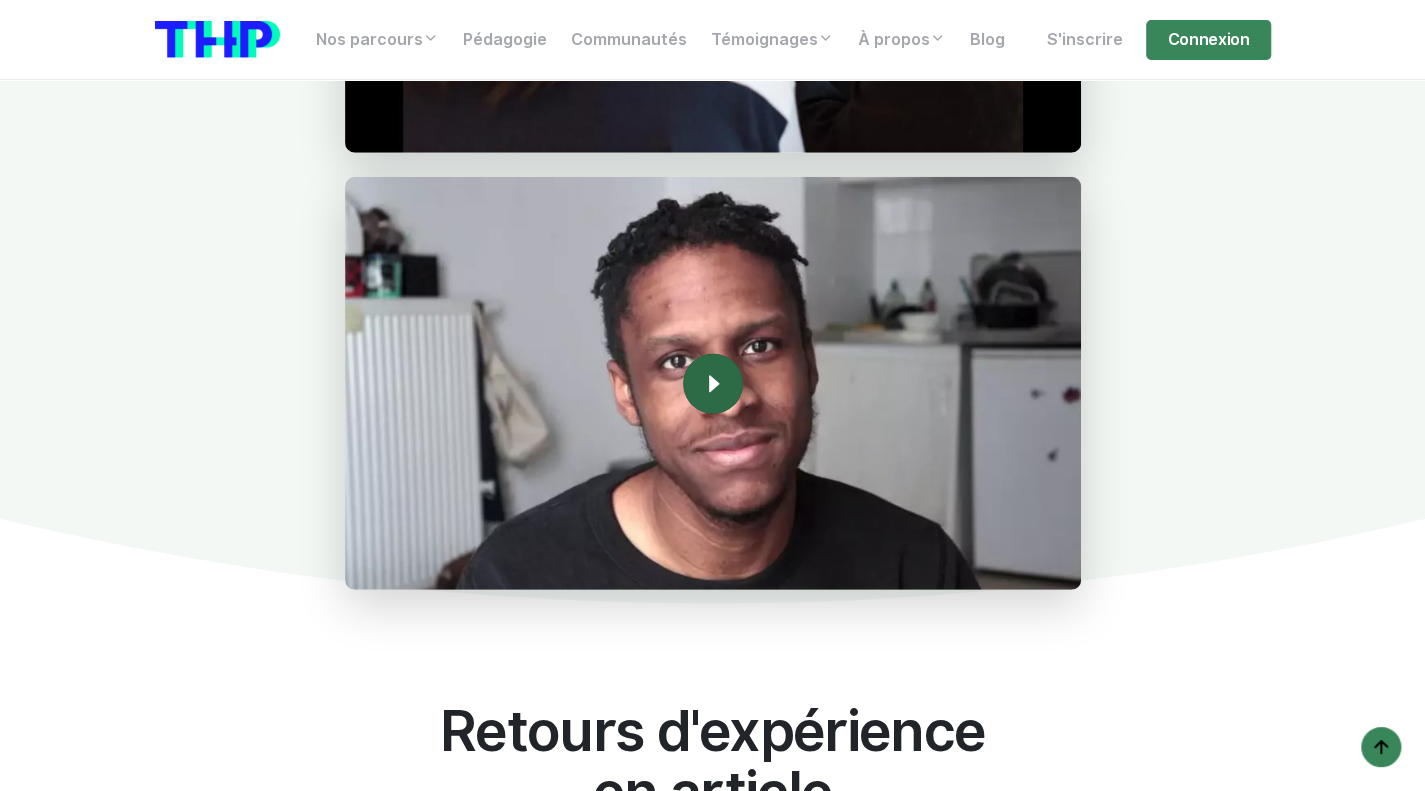 click 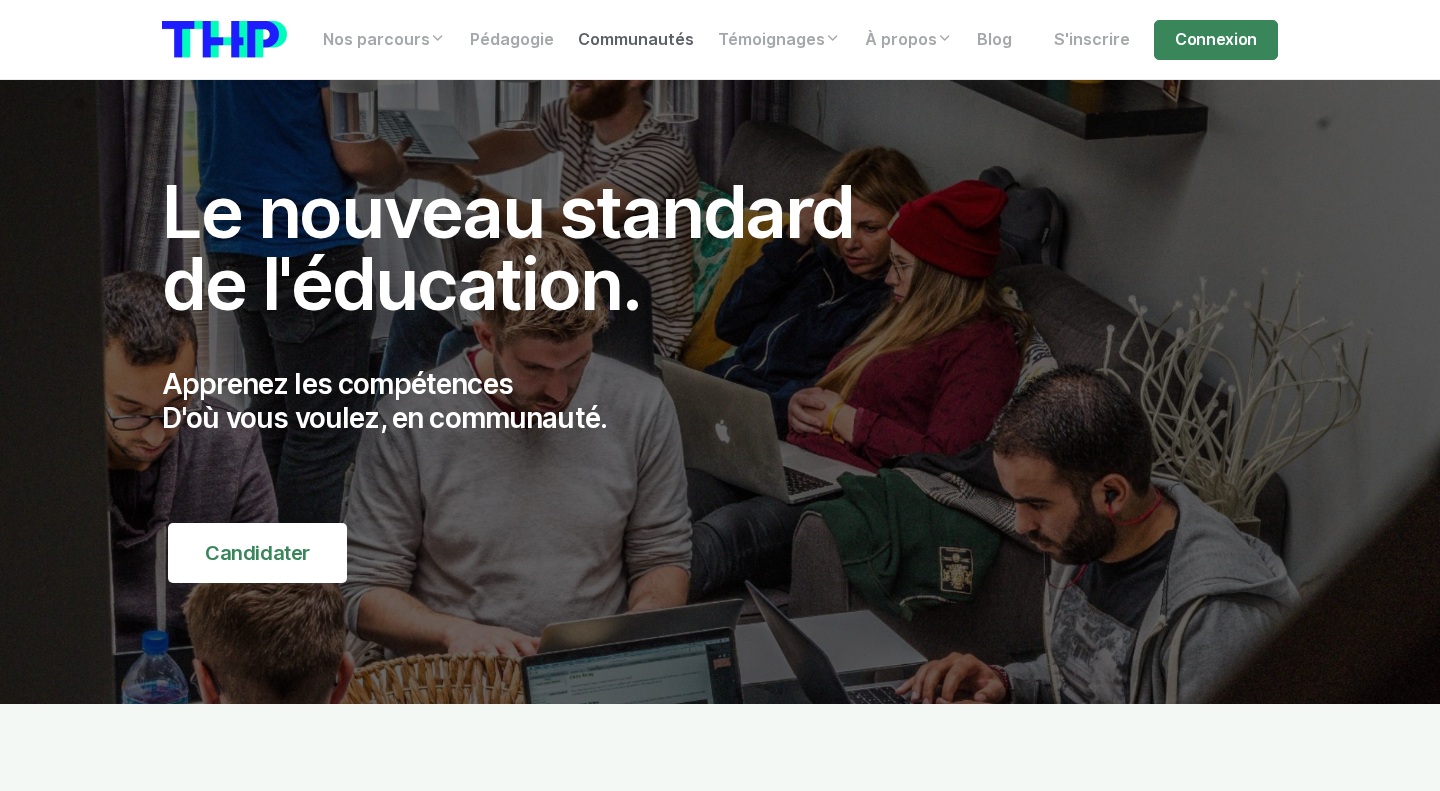 scroll, scrollTop: 0, scrollLeft: 0, axis: both 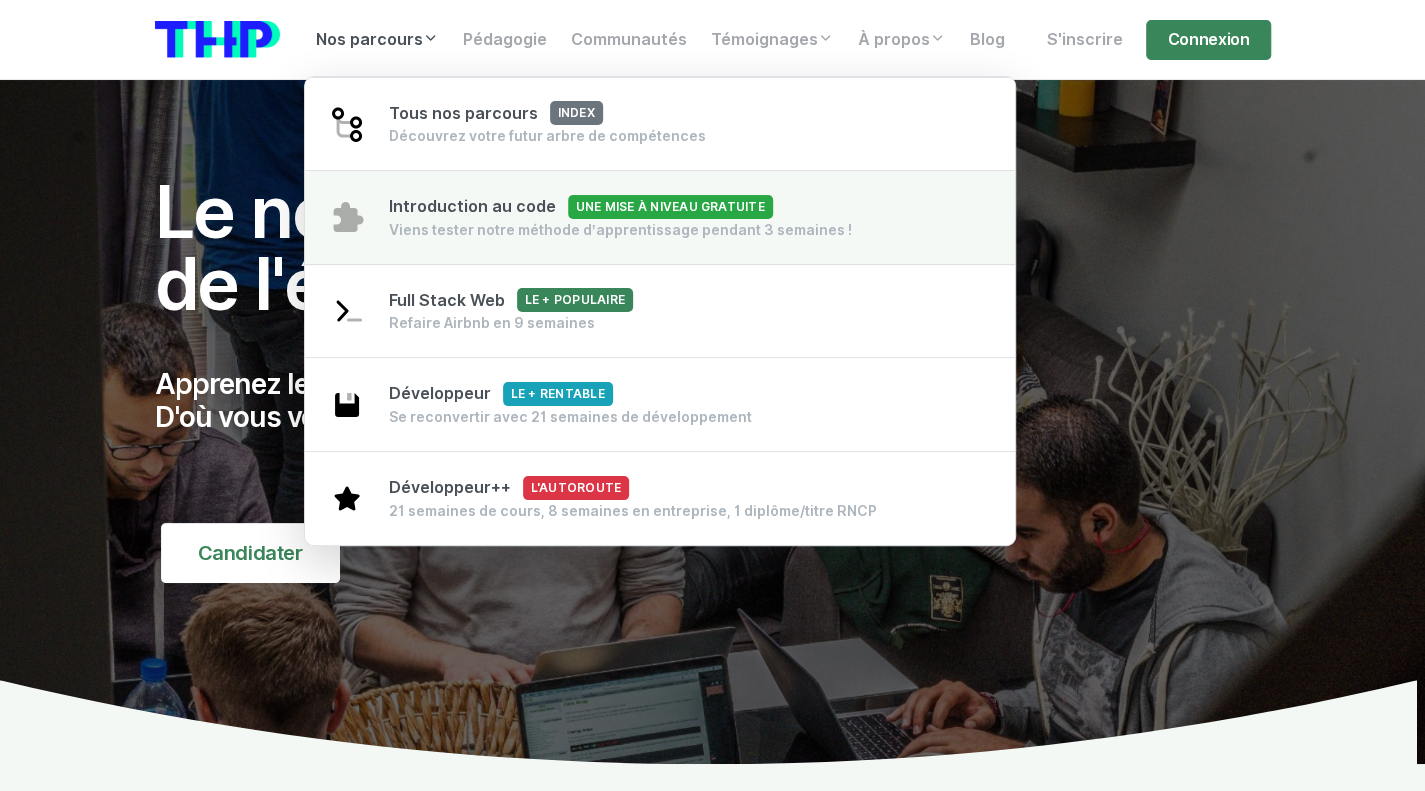 click on "Introduction au code
Une mise à niveau gratuite
Viens tester notre méthode d’apprentissage pendant 3 semaines !" at bounding box center [620, 217] 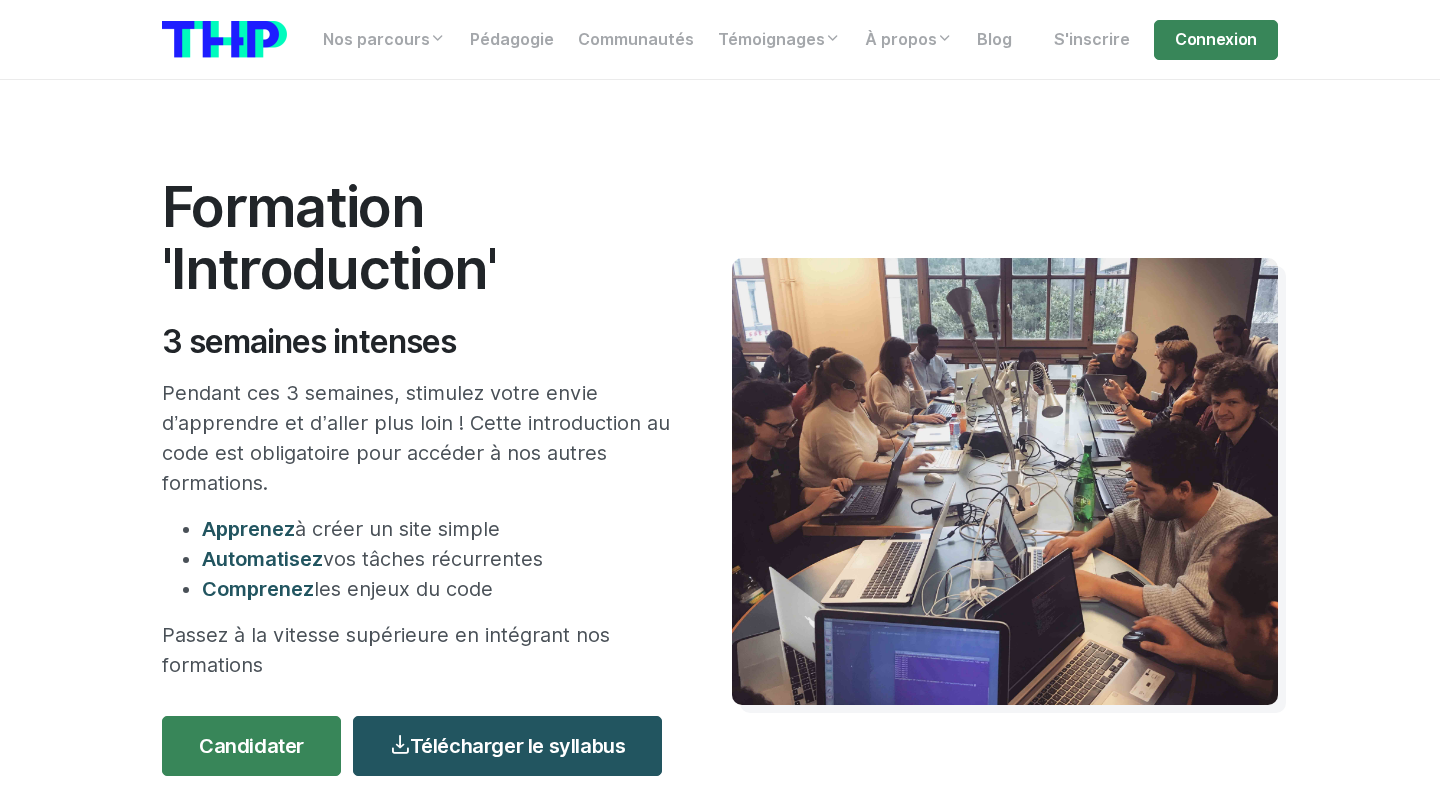 scroll, scrollTop: 0, scrollLeft: 0, axis: both 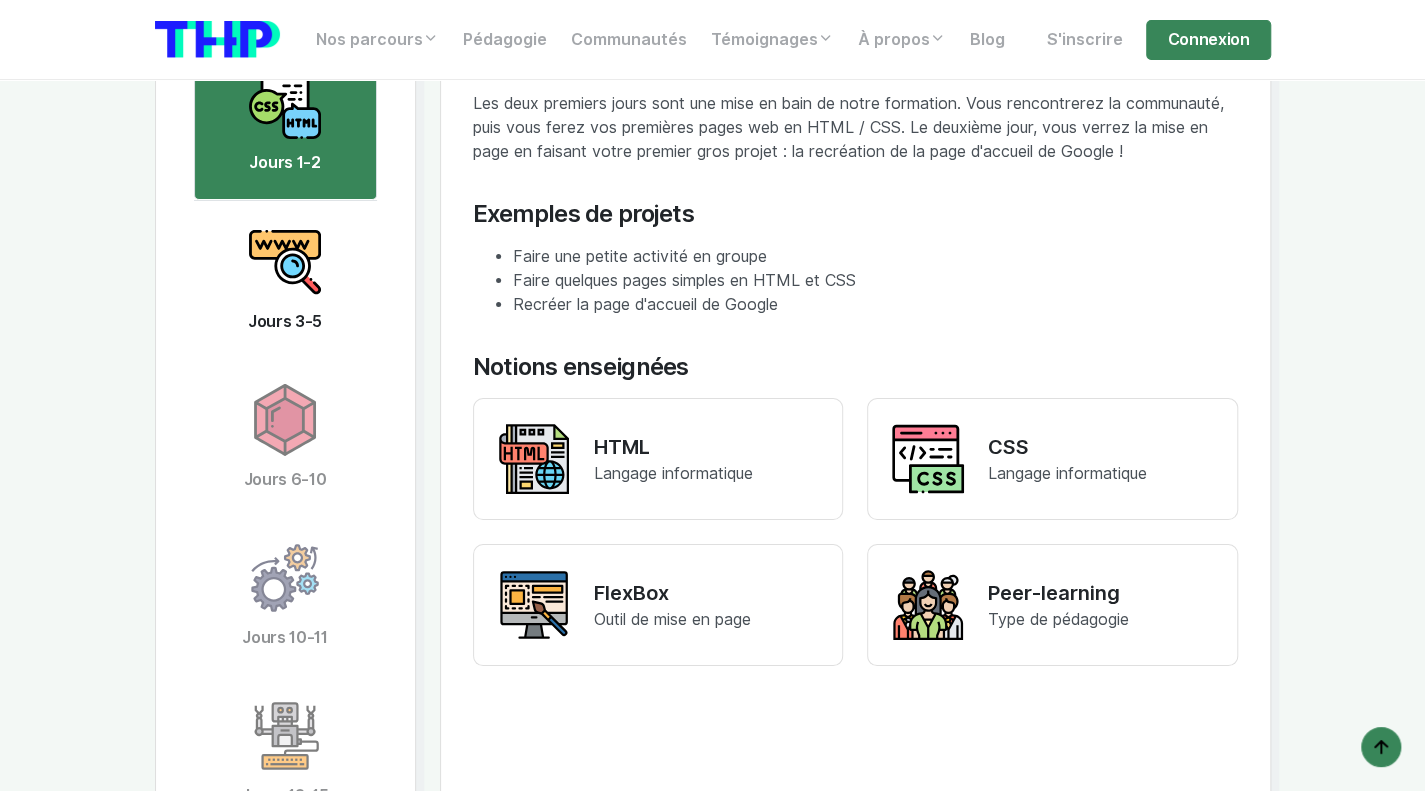 click at bounding box center (285, 262) 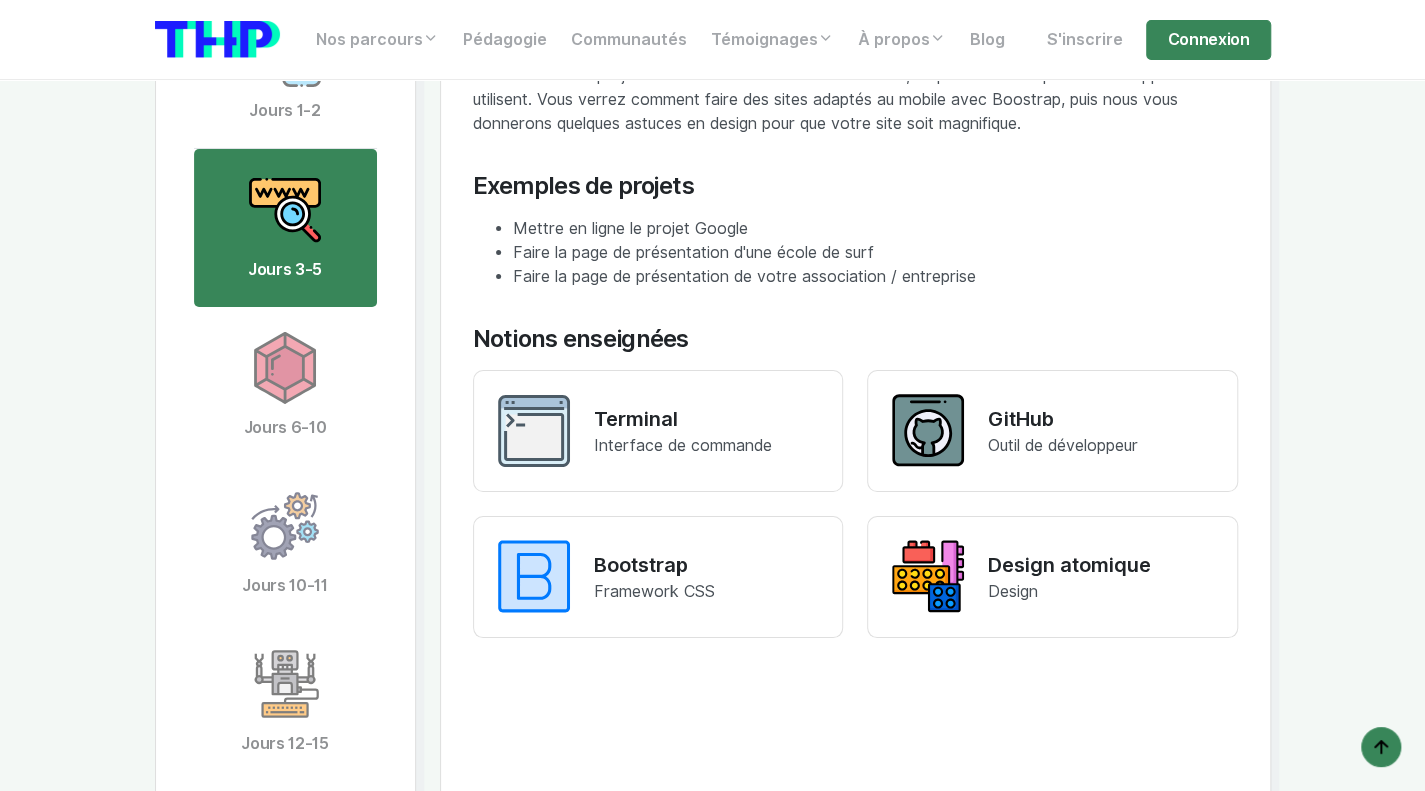 scroll, scrollTop: 3976, scrollLeft: 0, axis: vertical 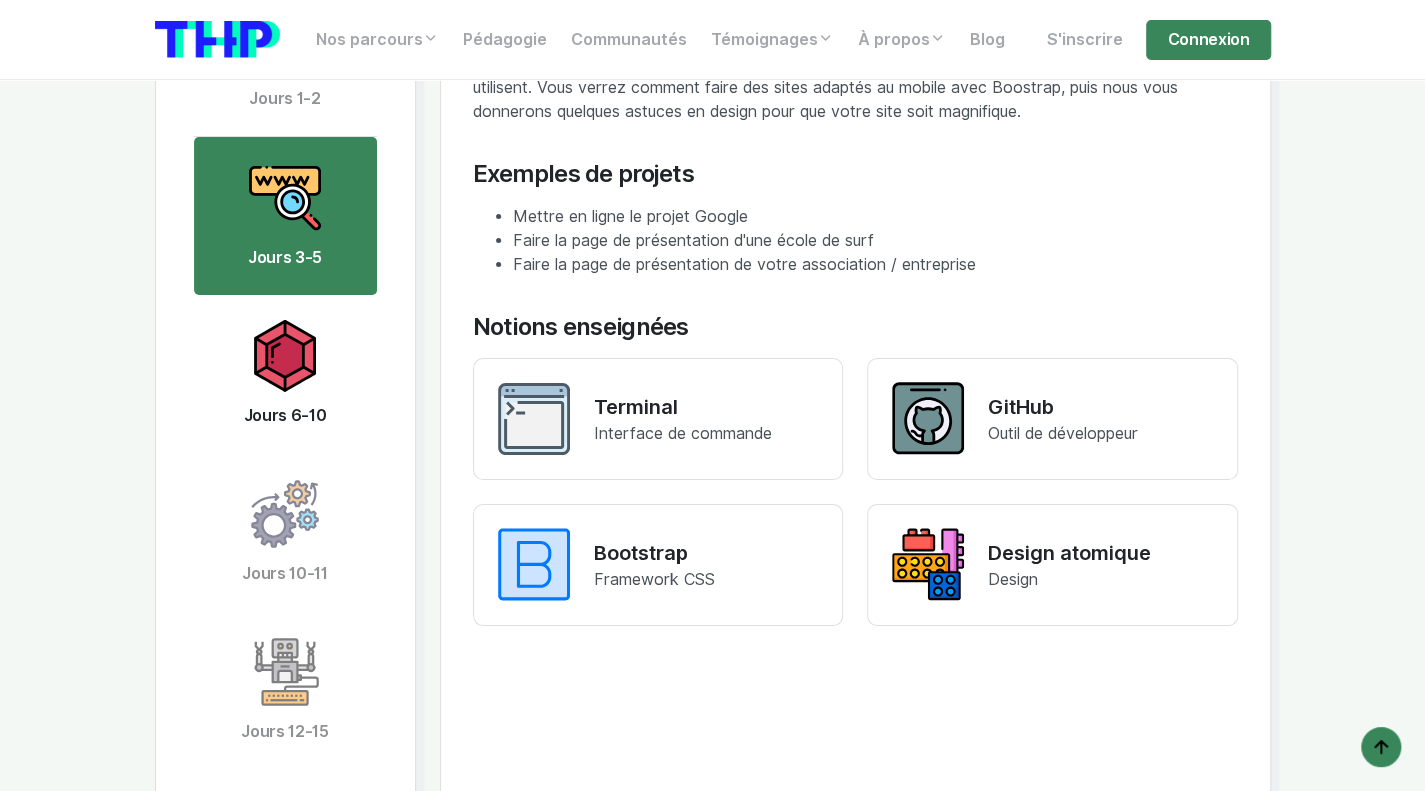 click on "Jours 6-10" at bounding box center (285, 374) 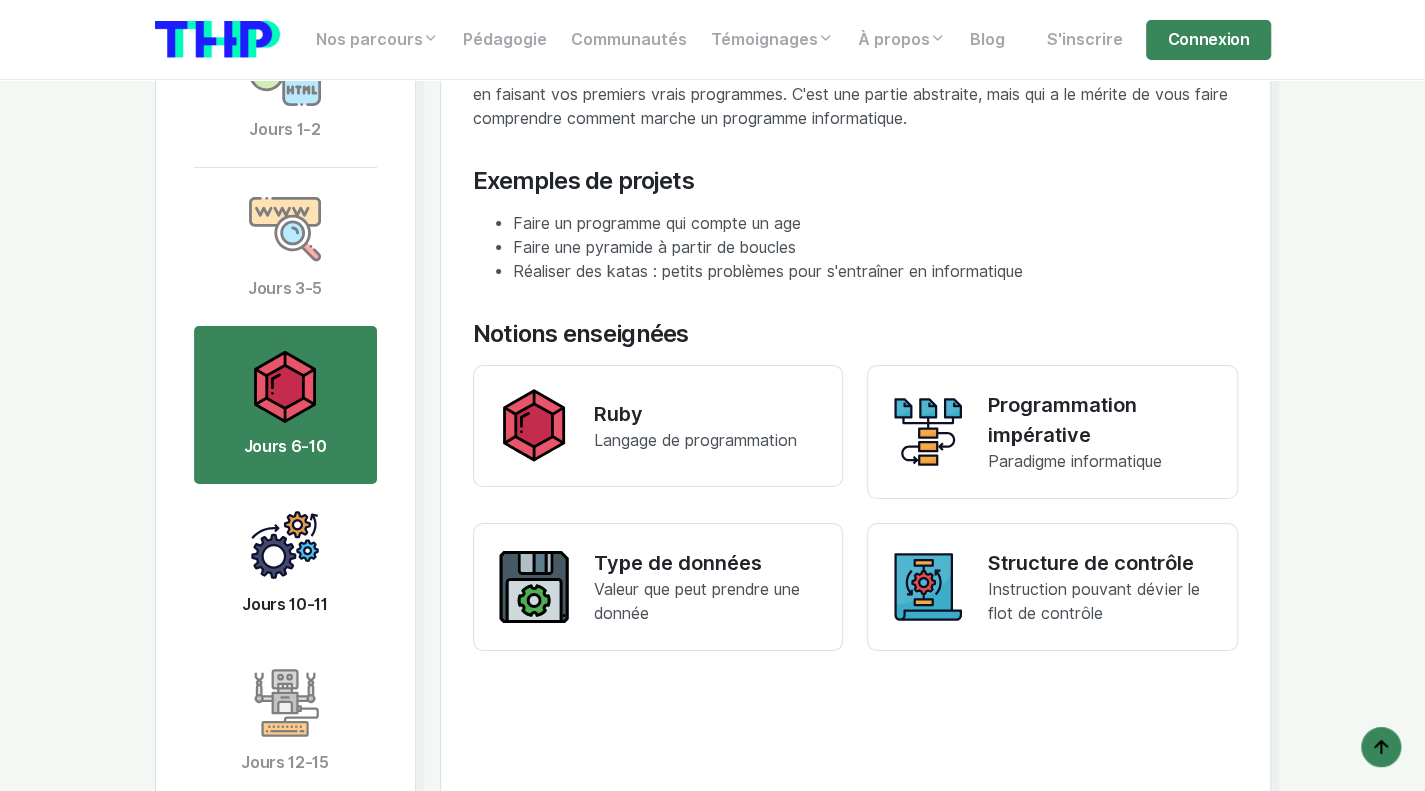 scroll, scrollTop: 3946, scrollLeft: 0, axis: vertical 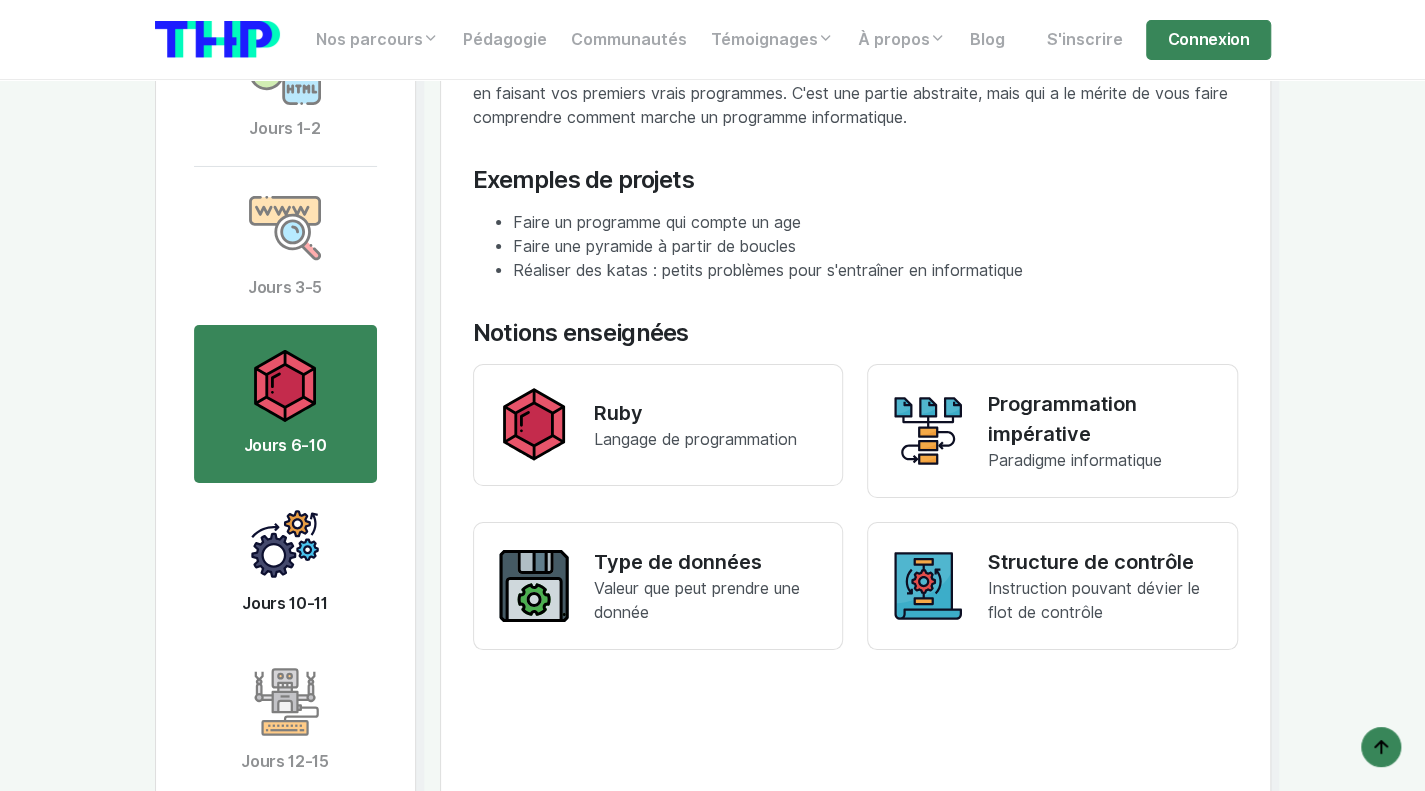click at bounding box center (285, 544) 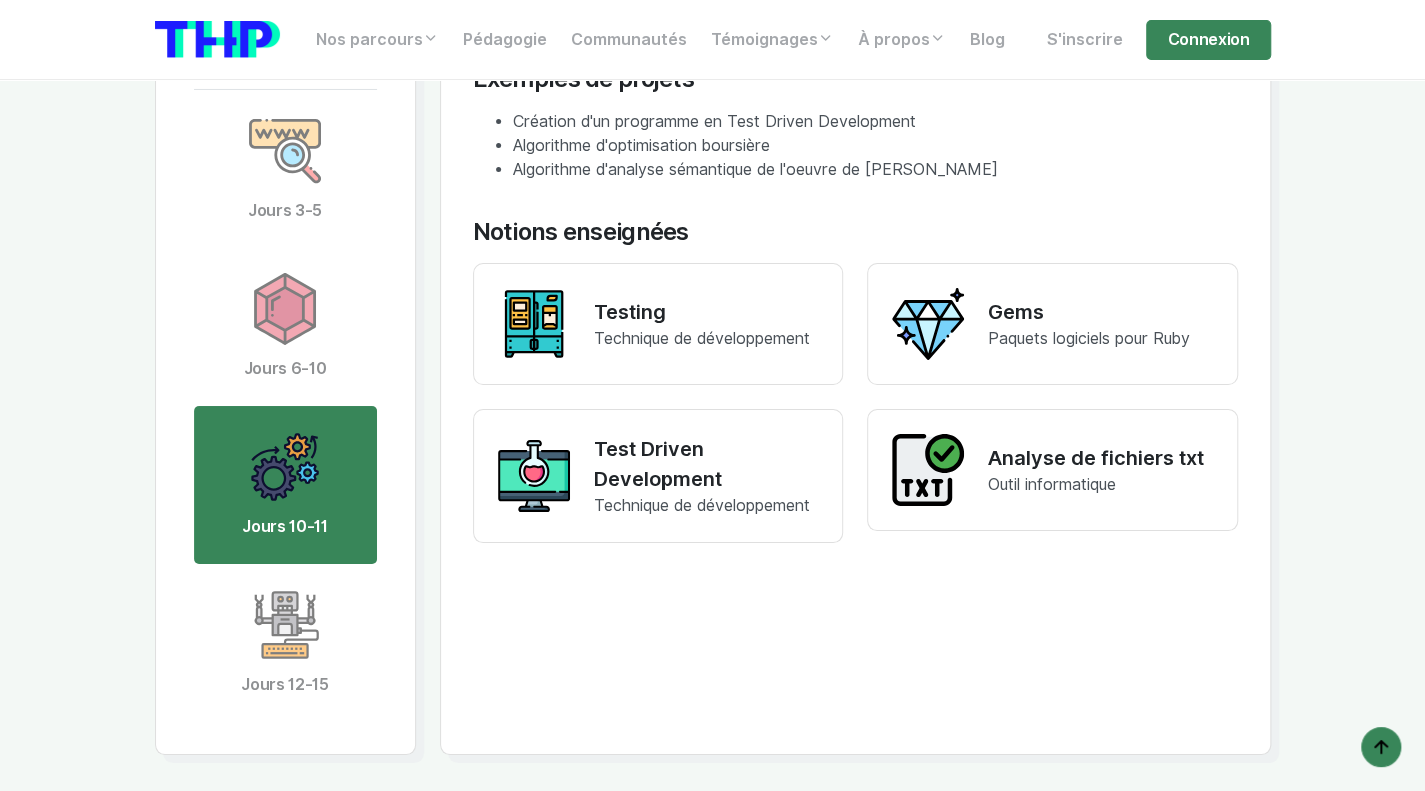 scroll, scrollTop: 4025, scrollLeft: 0, axis: vertical 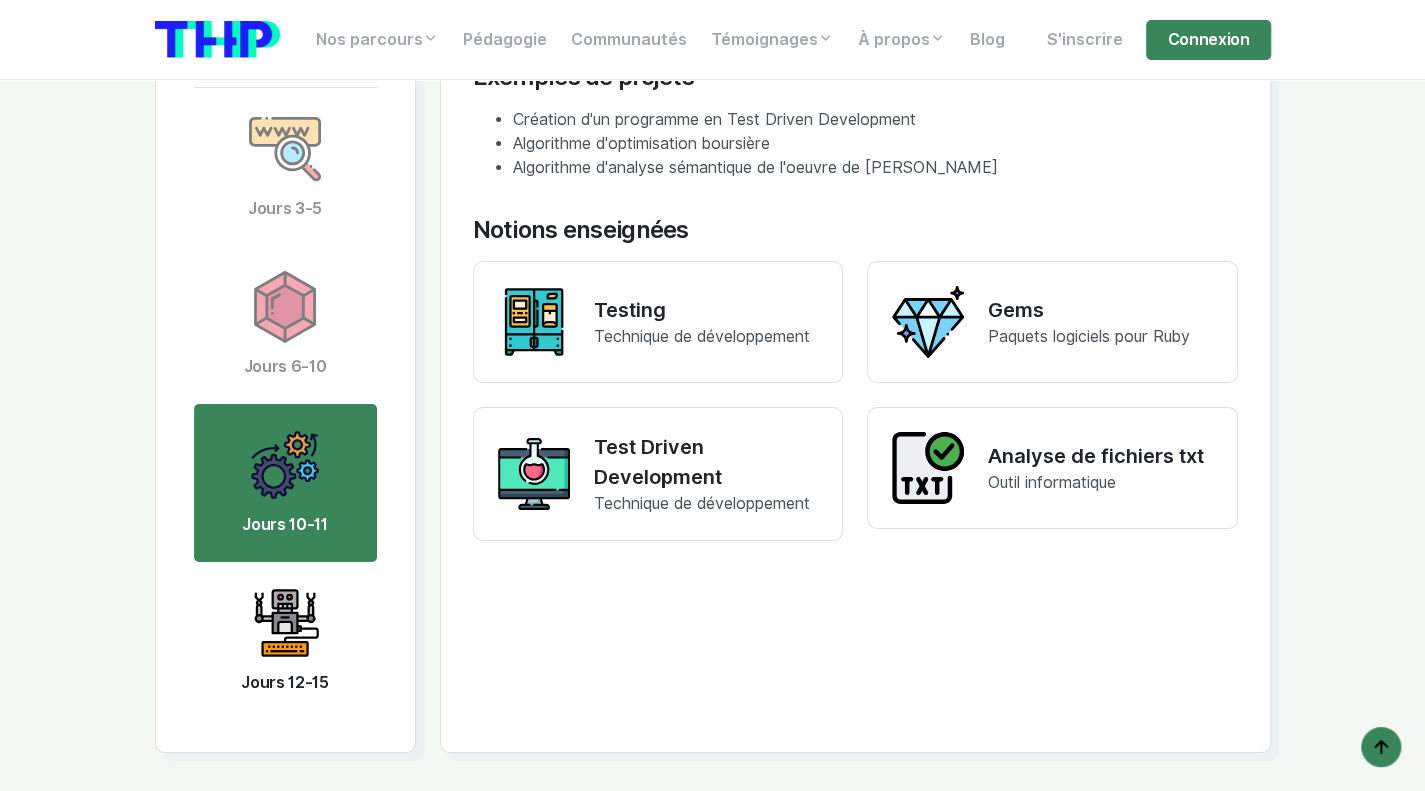 click at bounding box center [285, 623] 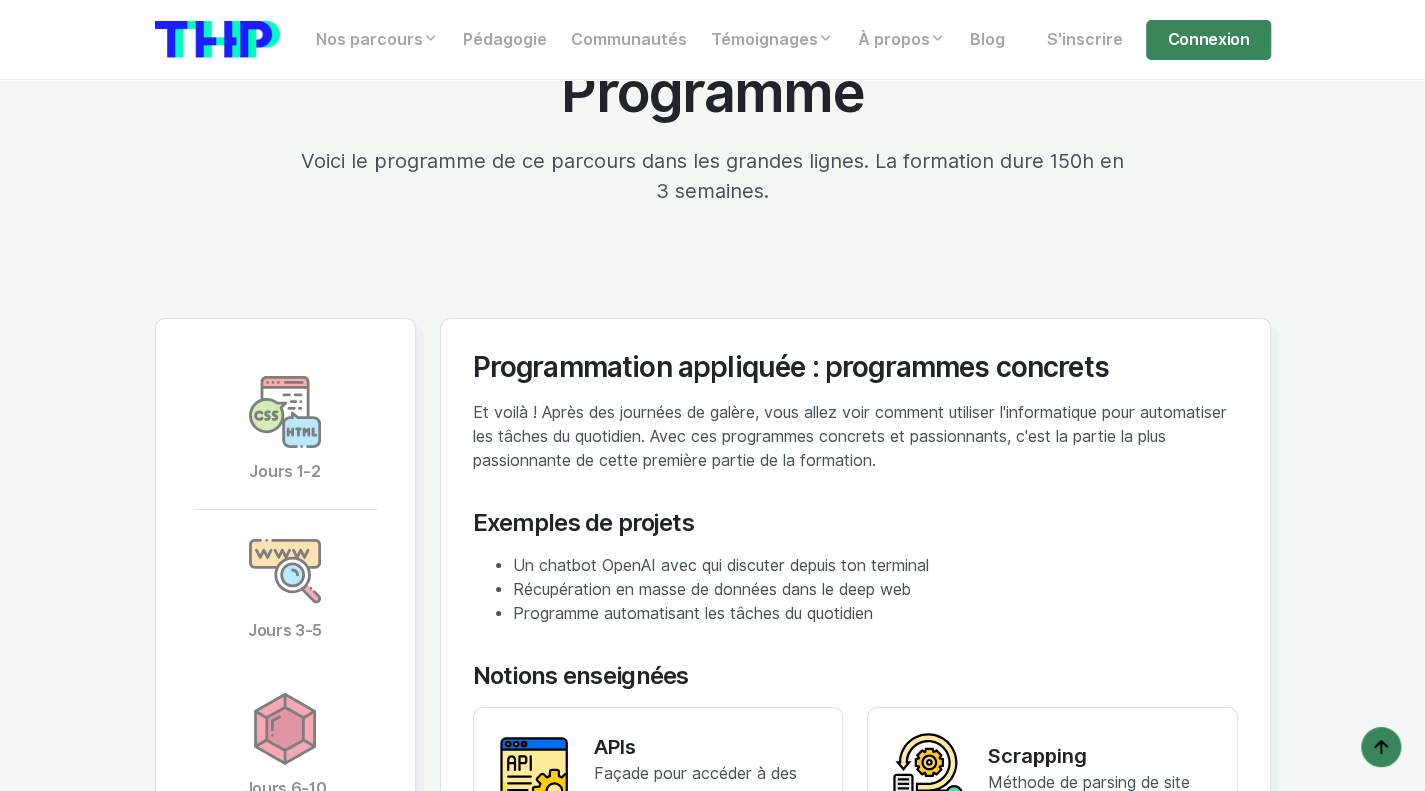 scroll, scrollTop: 3608, scrollLeft: 0, axis: vertical 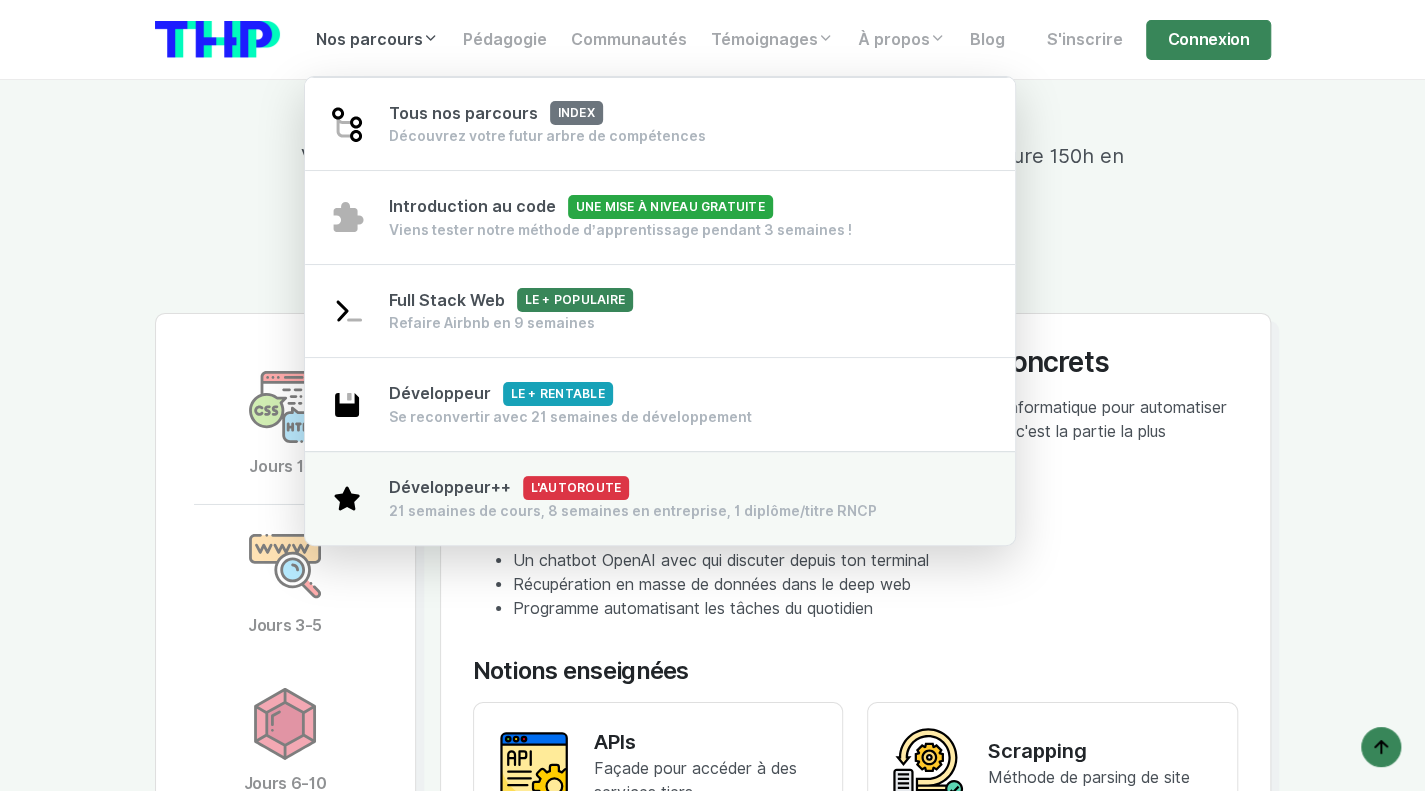 click on "21 semaines de cours, 8 semaines en entreprise, 1 diplôme/titre RNCP" at bounding box center [633, 511] 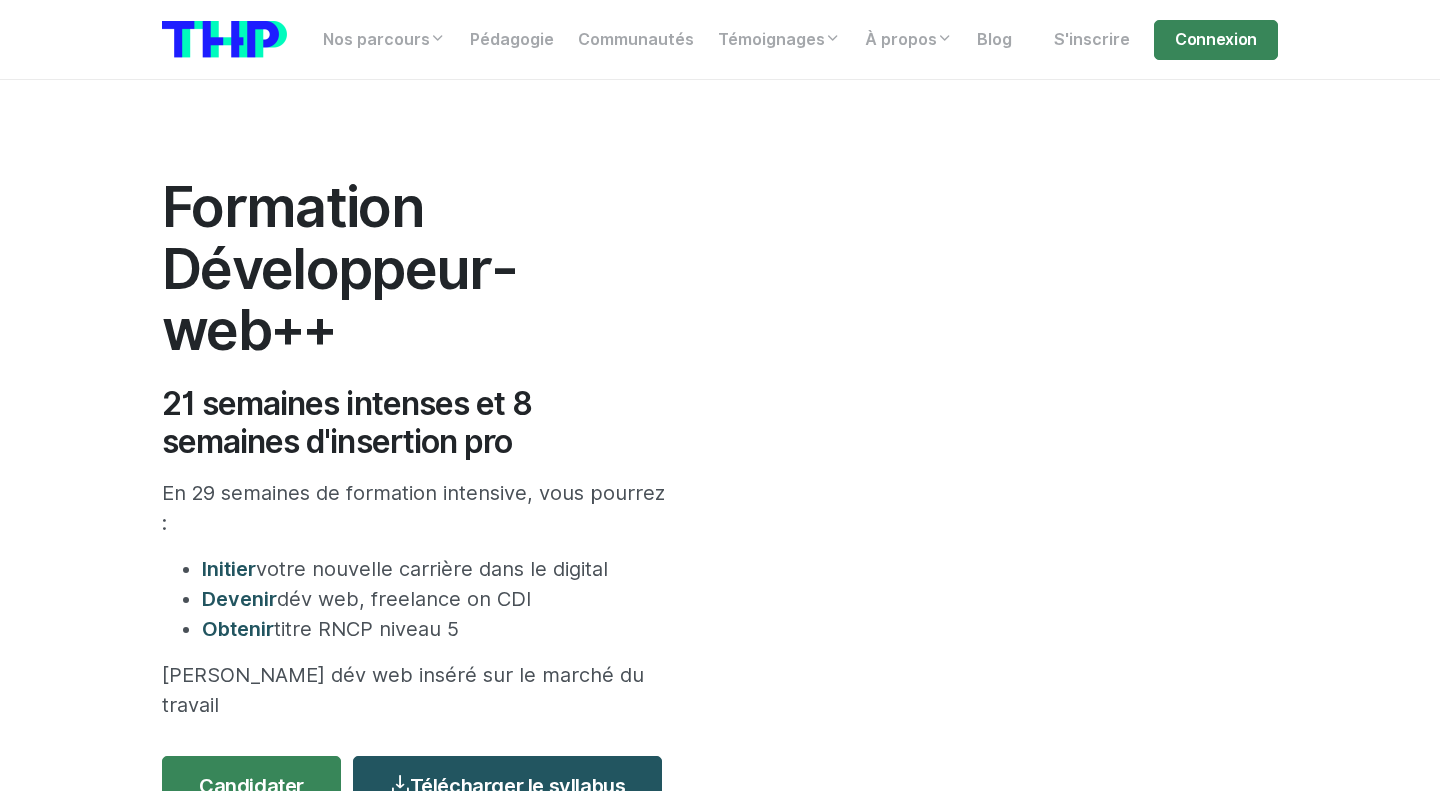 scroll, scrollTop: 0, scrollLeft: 0, axis: both 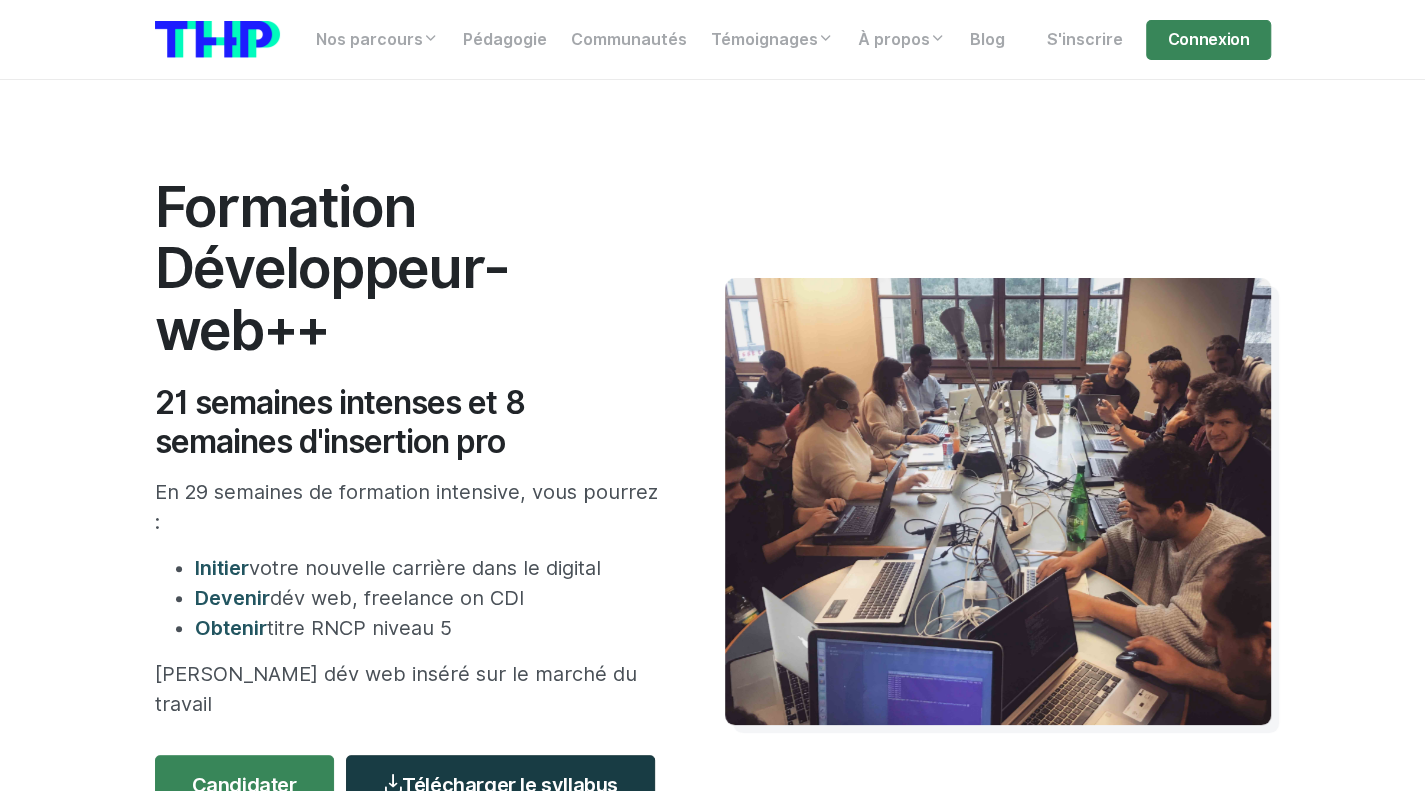 click on "Télécharger le syllabus" at bounding box center [500, 785] 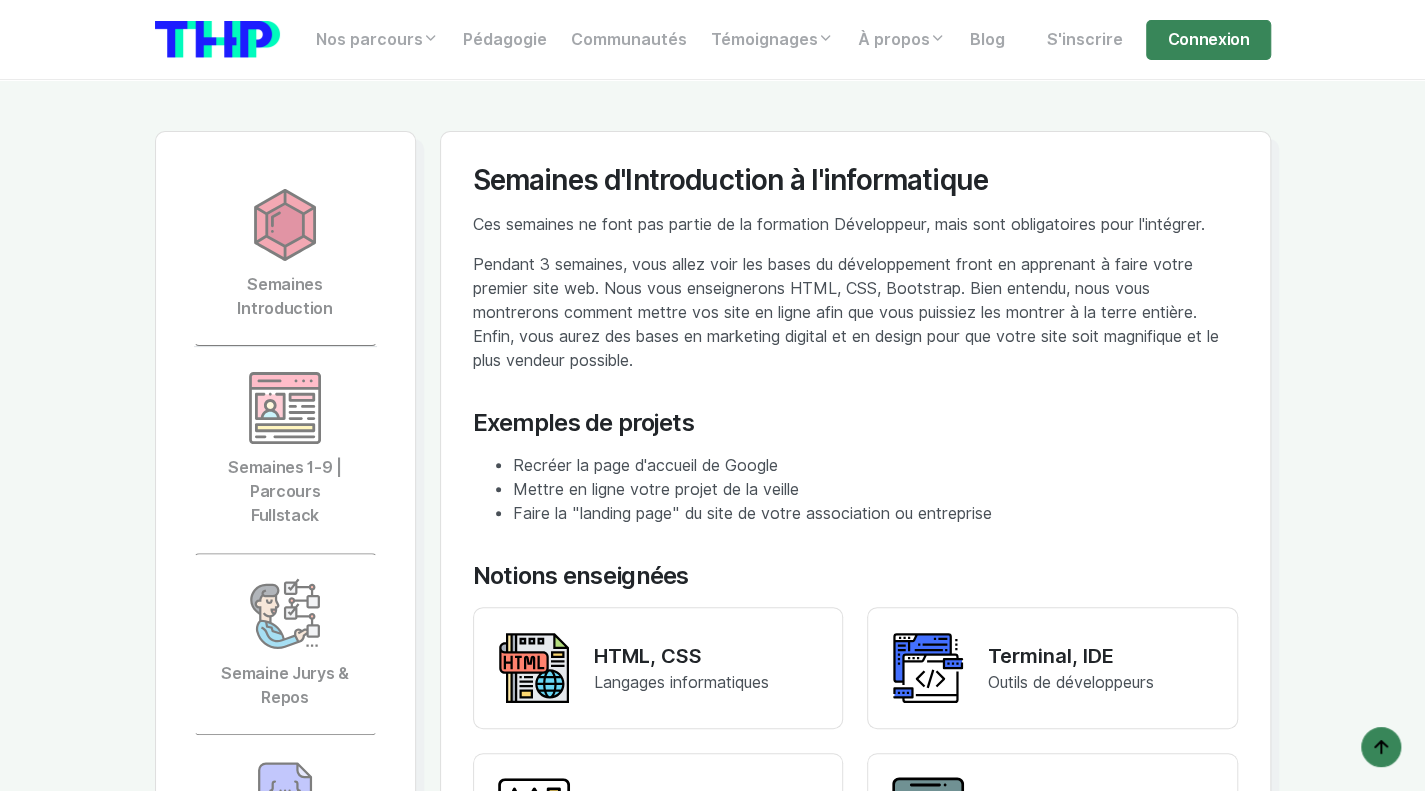 scroll, scrollTop: 4417, scrollLeft: 0, axis: vertical 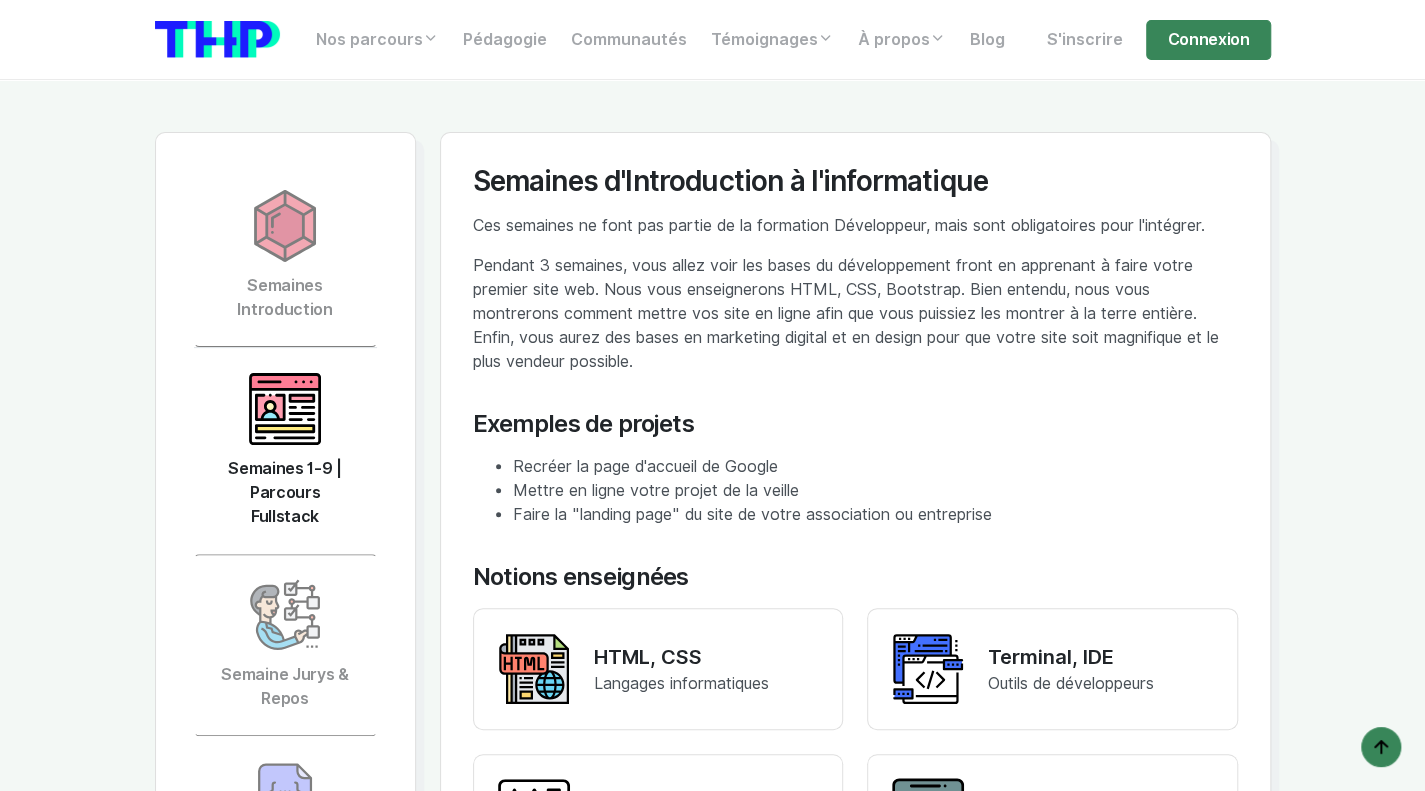 click at bounding box center (285, 409) 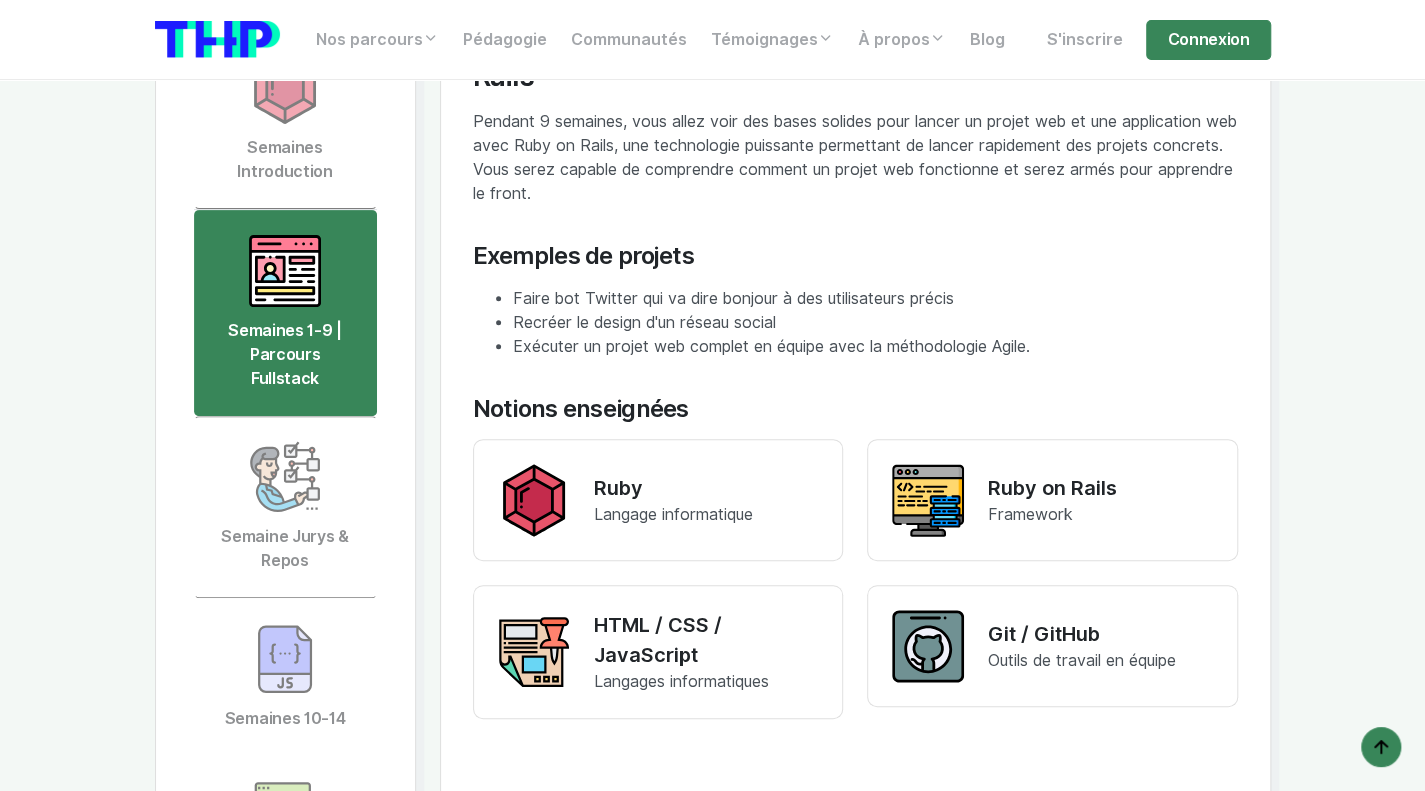 scroll, scrollTop: 4557, scrollLeft: 0, axis: vertical 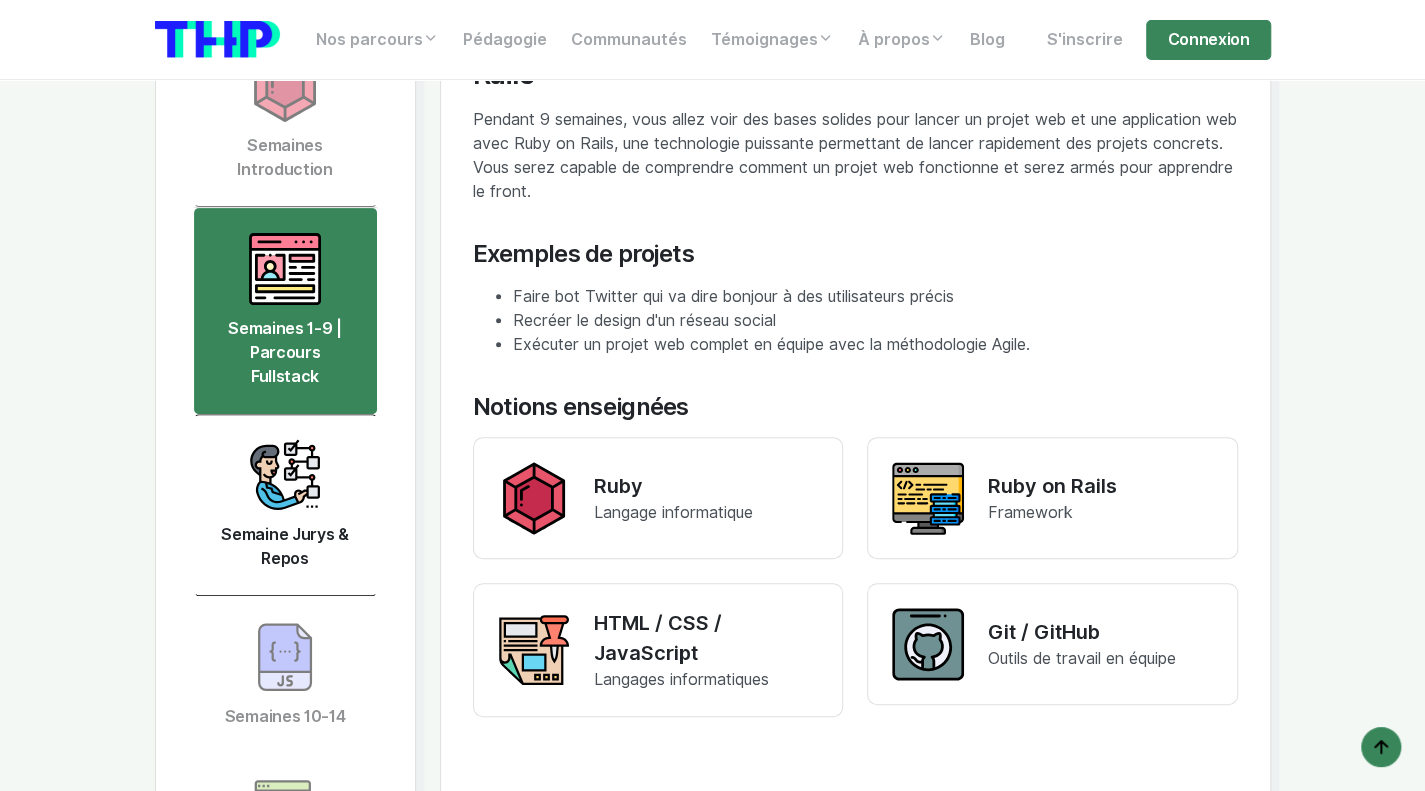 click on "Semaine Jurys & Repos" at bounding box center (285, 505) 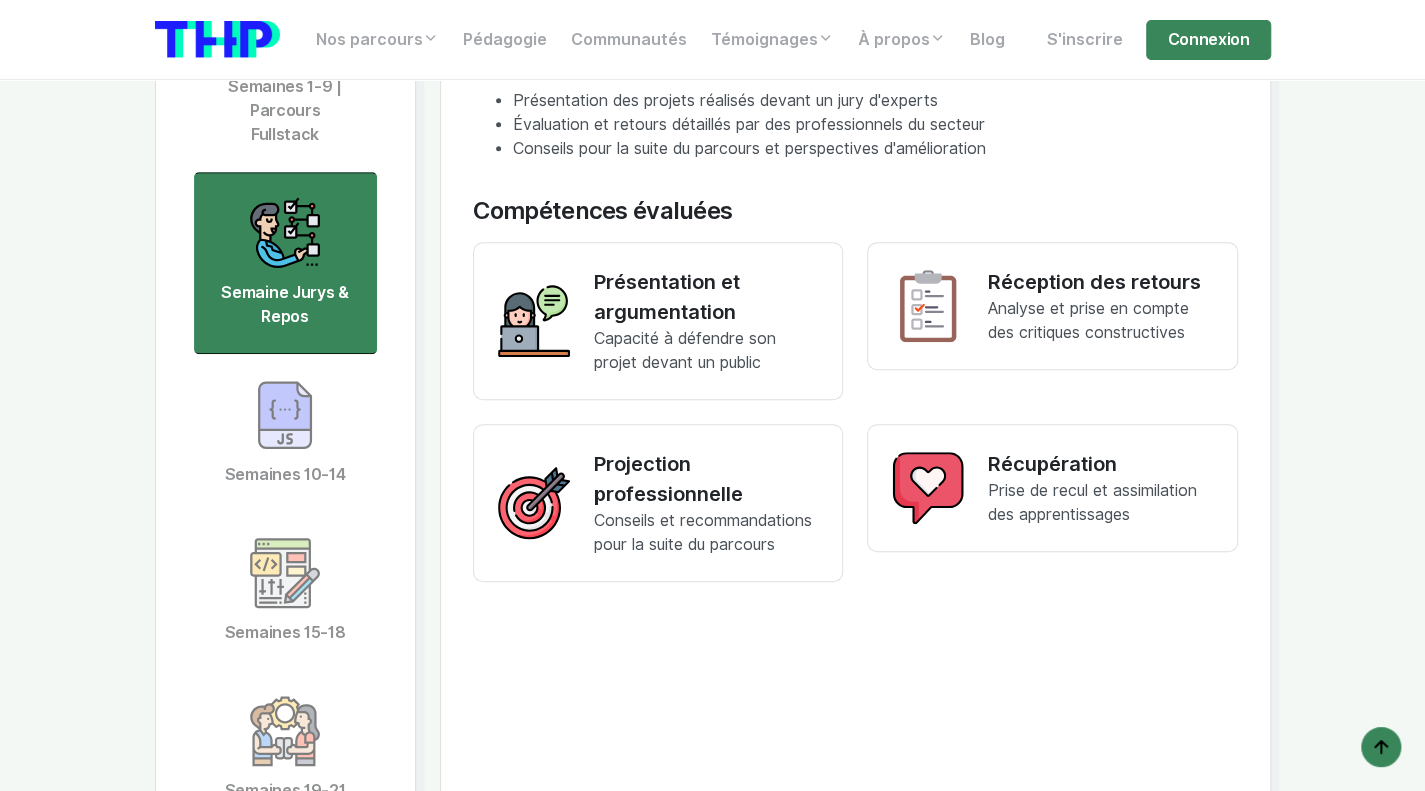 scroll, scrollTop: 4802, scrollLeft: 0, axis: vertical 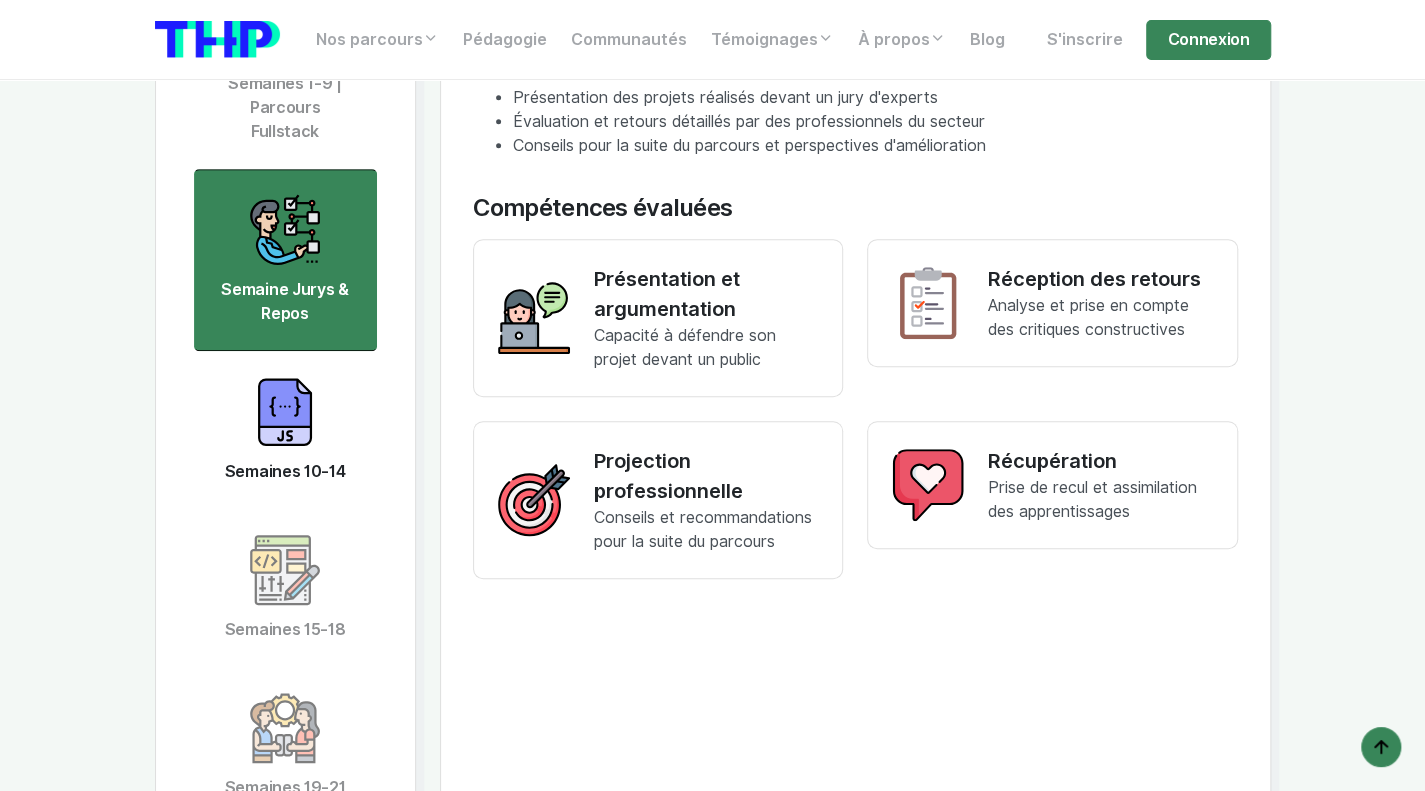 click at bounding box center (285, 412) 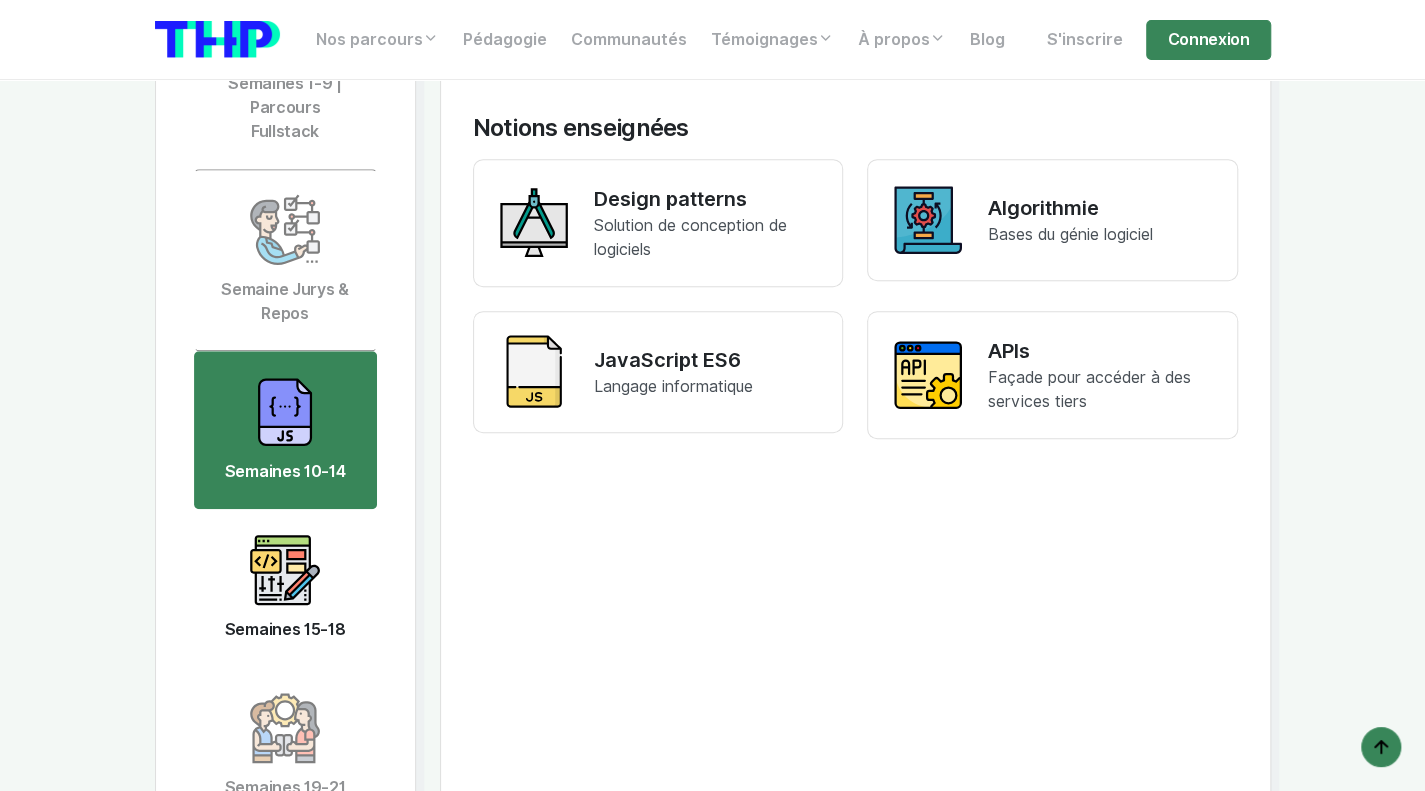 click on "Semaines 15-18" at bounding box center (285, 588) 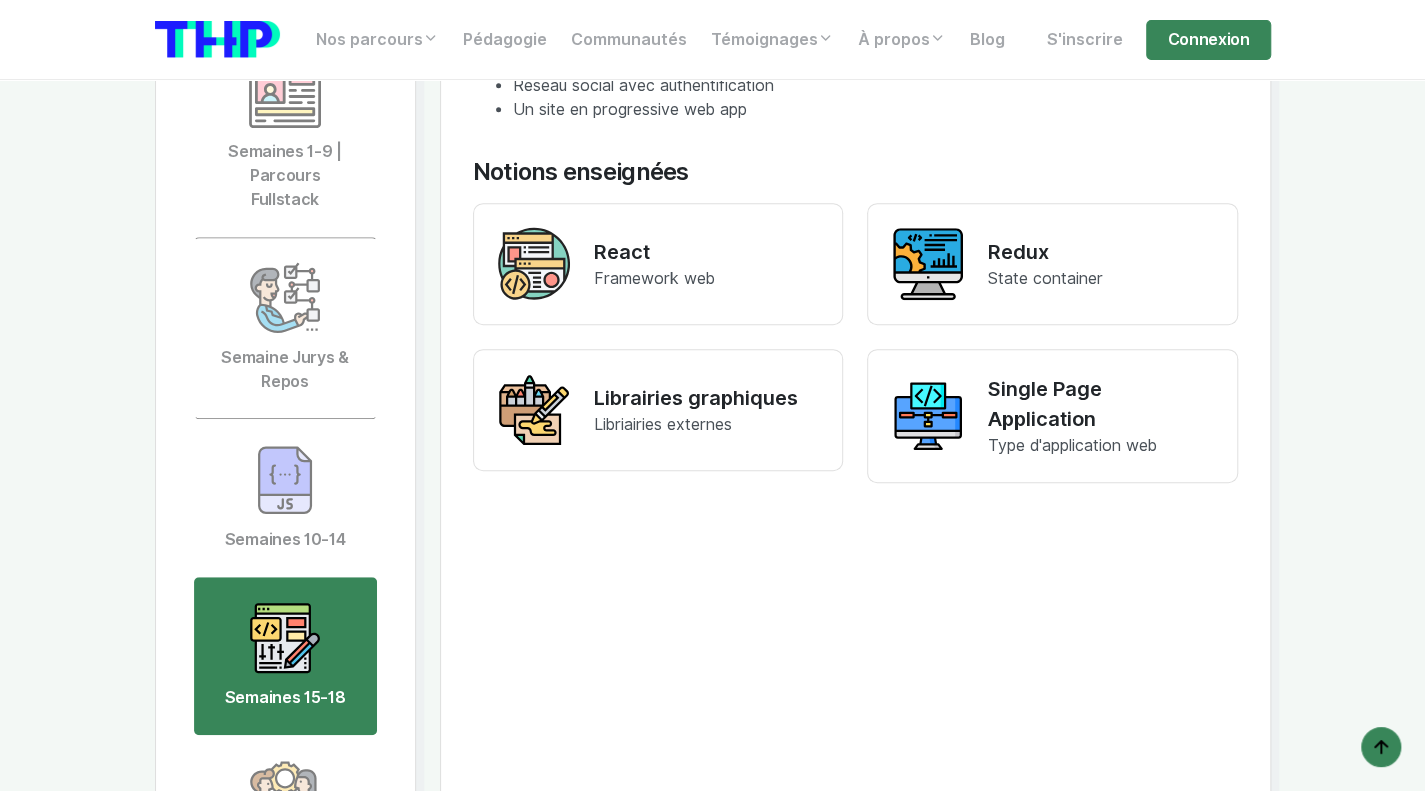 scroll, scrollTop: 4727, scrollLeft: 0, axis: vertical 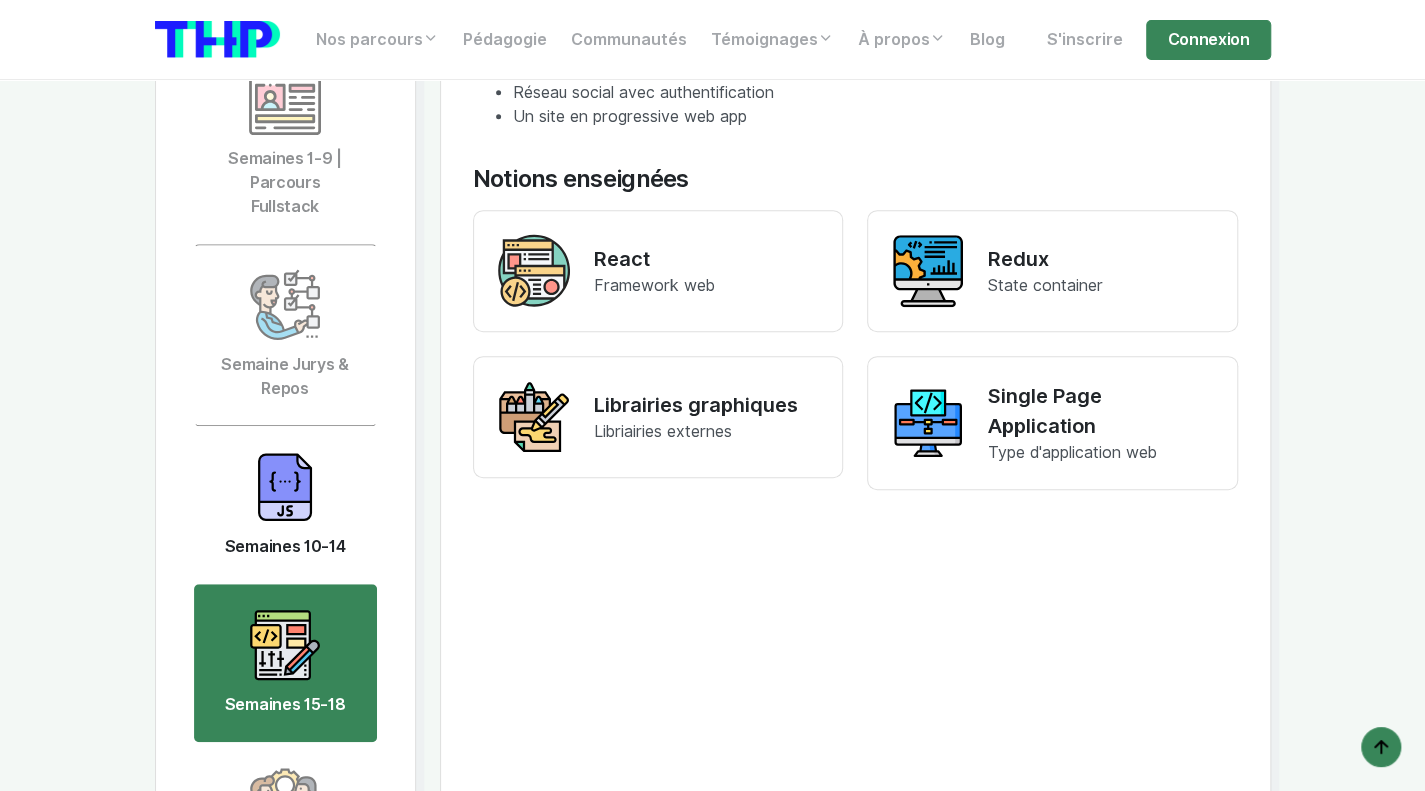 click on "Semaines 10-14" at bounding box center [285, 505] 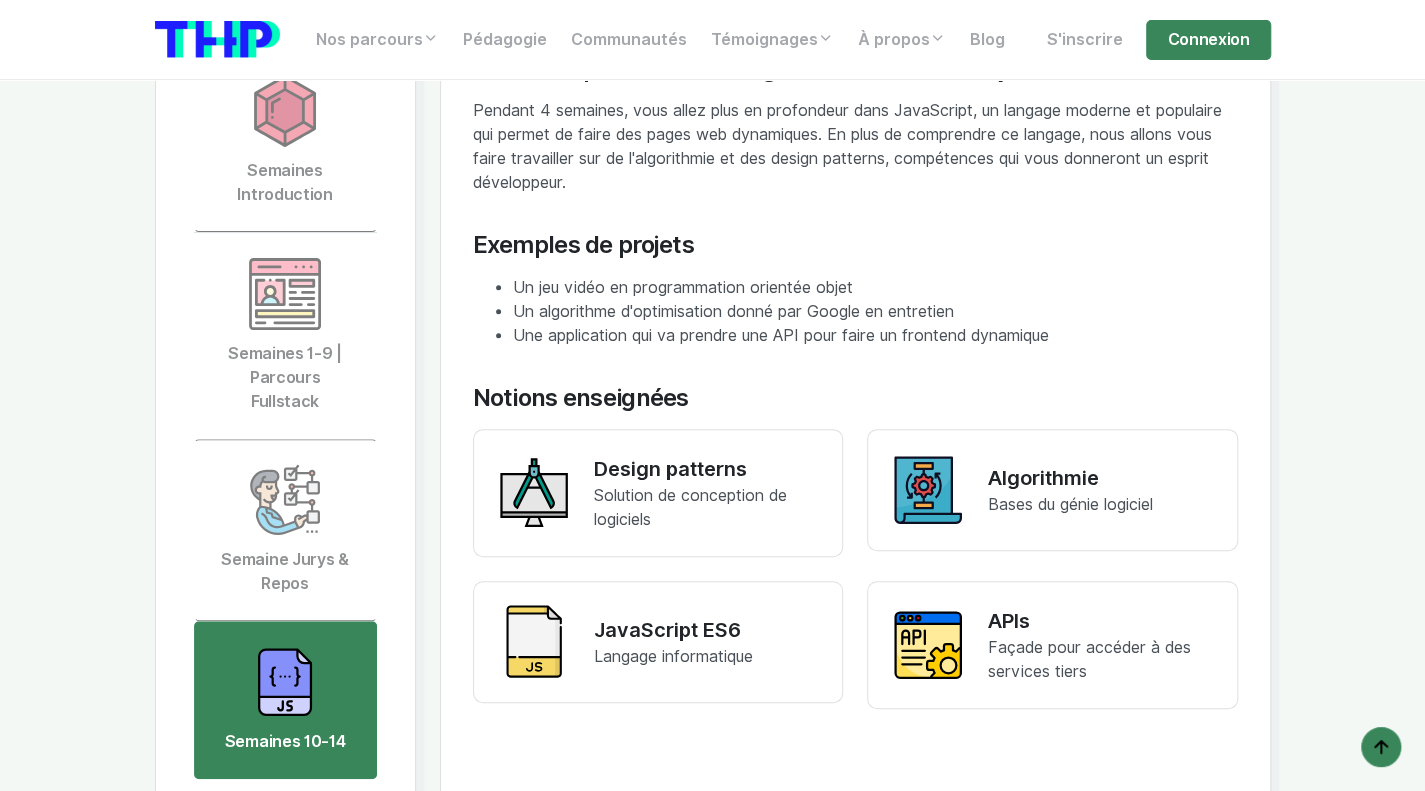 scroll, scrollTop: 4534, scrollLeft: 0, axis: vertical 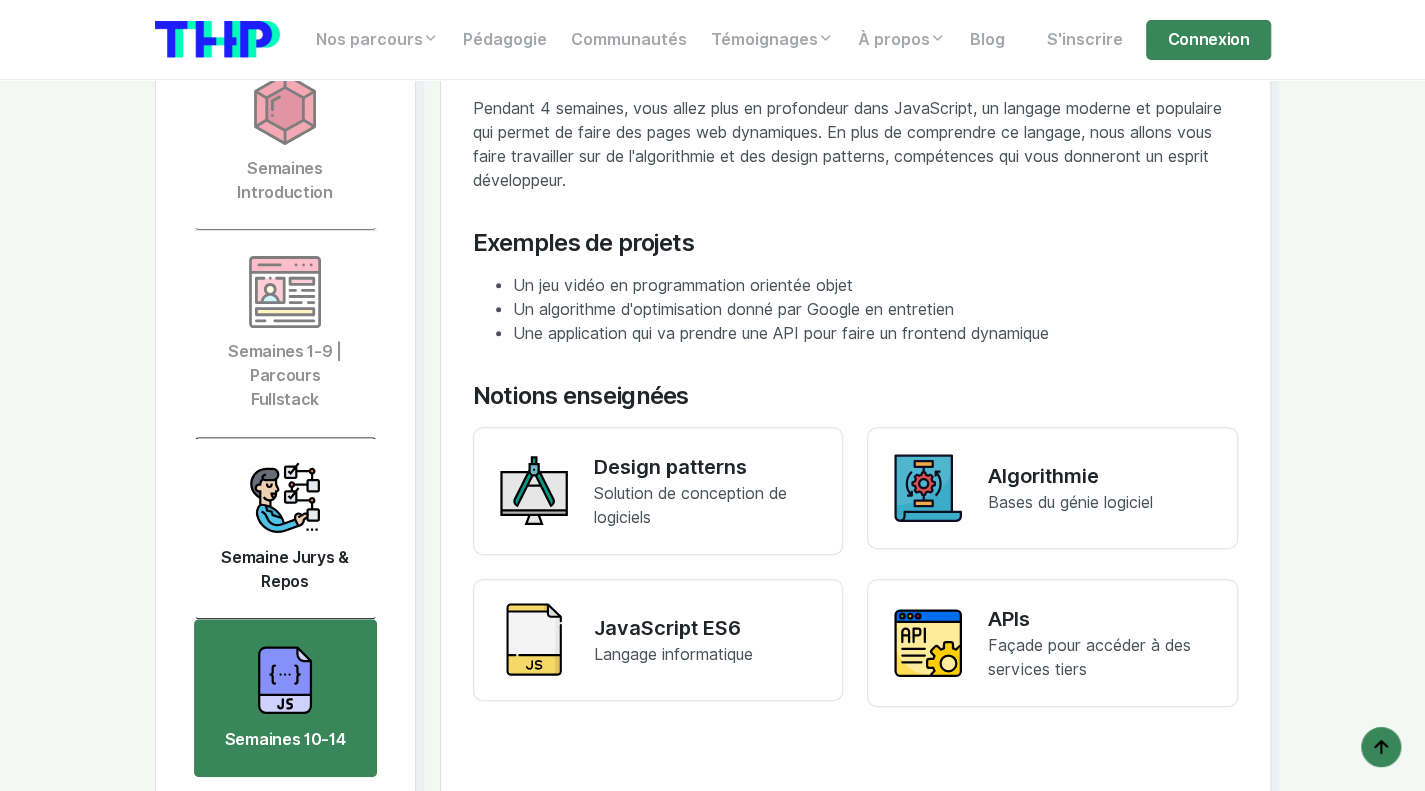 click on "Semaine Jurys & Repos" at bounding box center [285, 528] 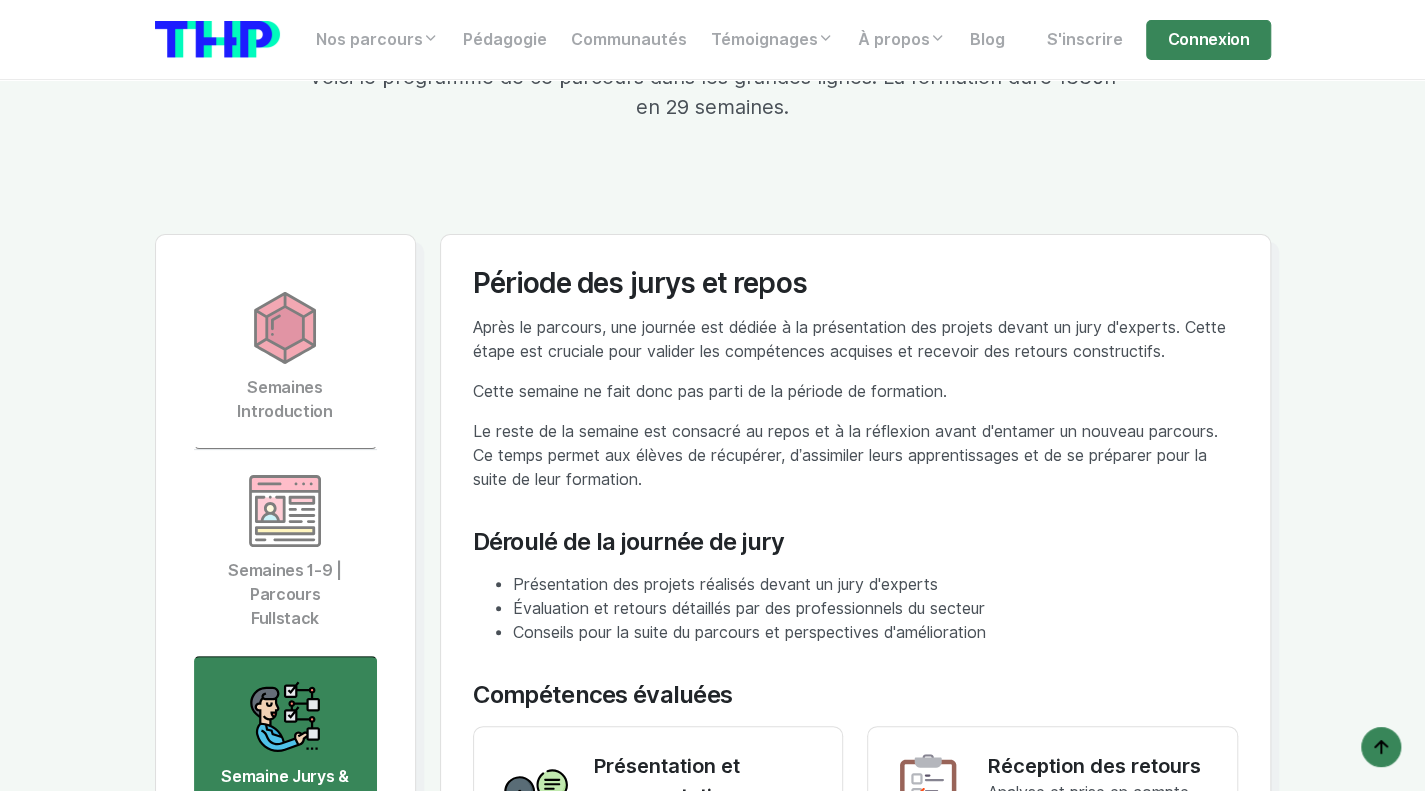 scroll, scrollTop: 4316, scrollLeft: 0, axis: vertical 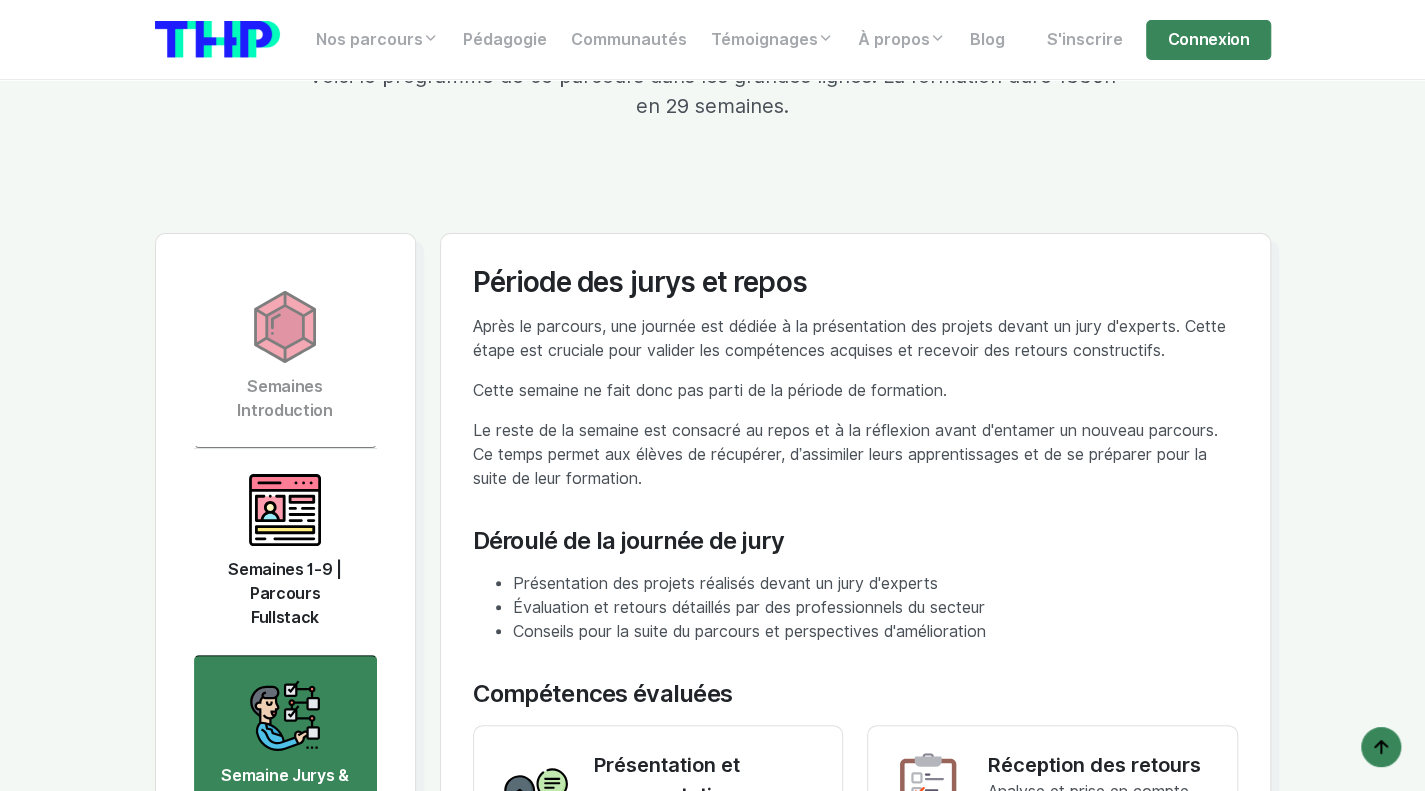 click on "Semaines 1-9 | Parcours Fullstack" at bounding box center [285, 552] 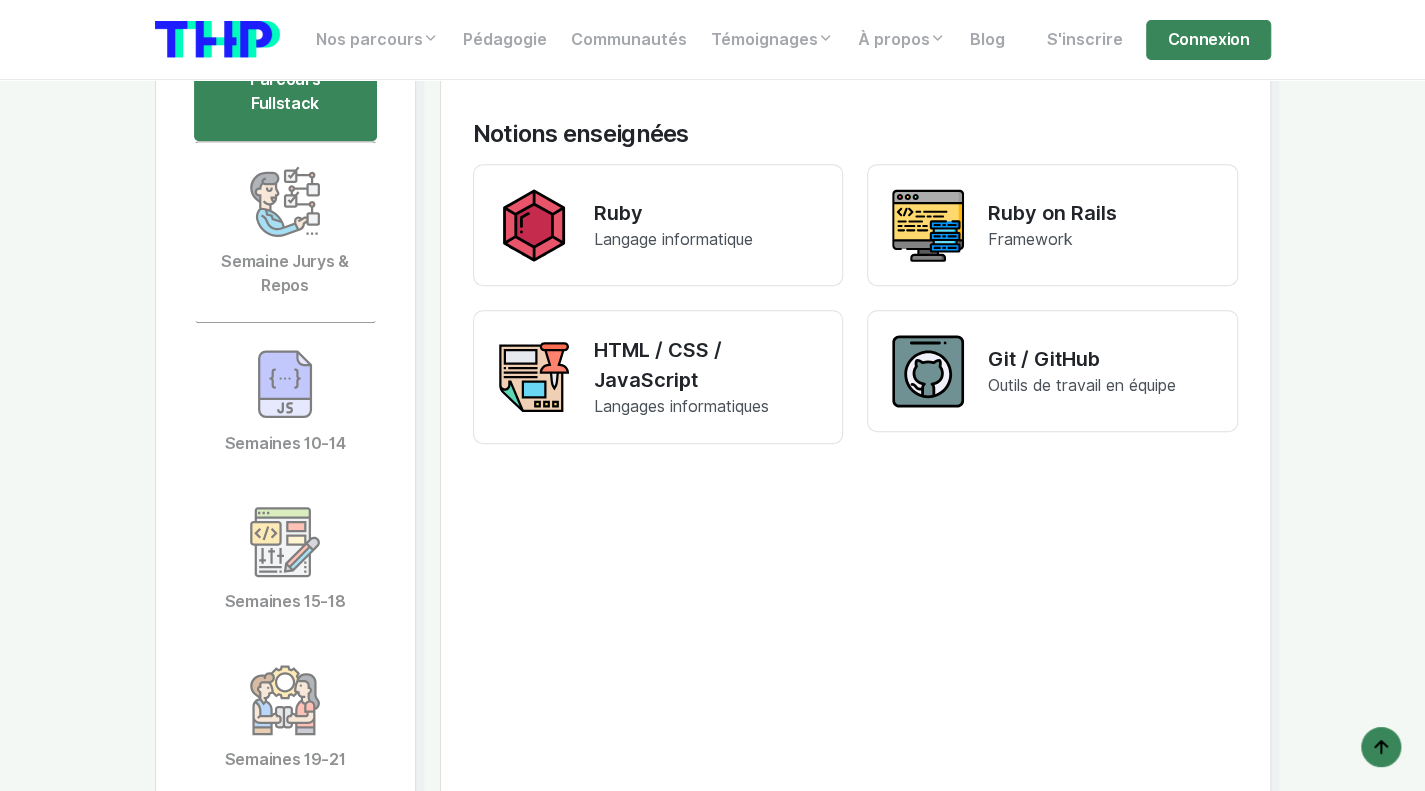 scroll, scrollTop: 4838, scrollLeft: 0, axis: vertical 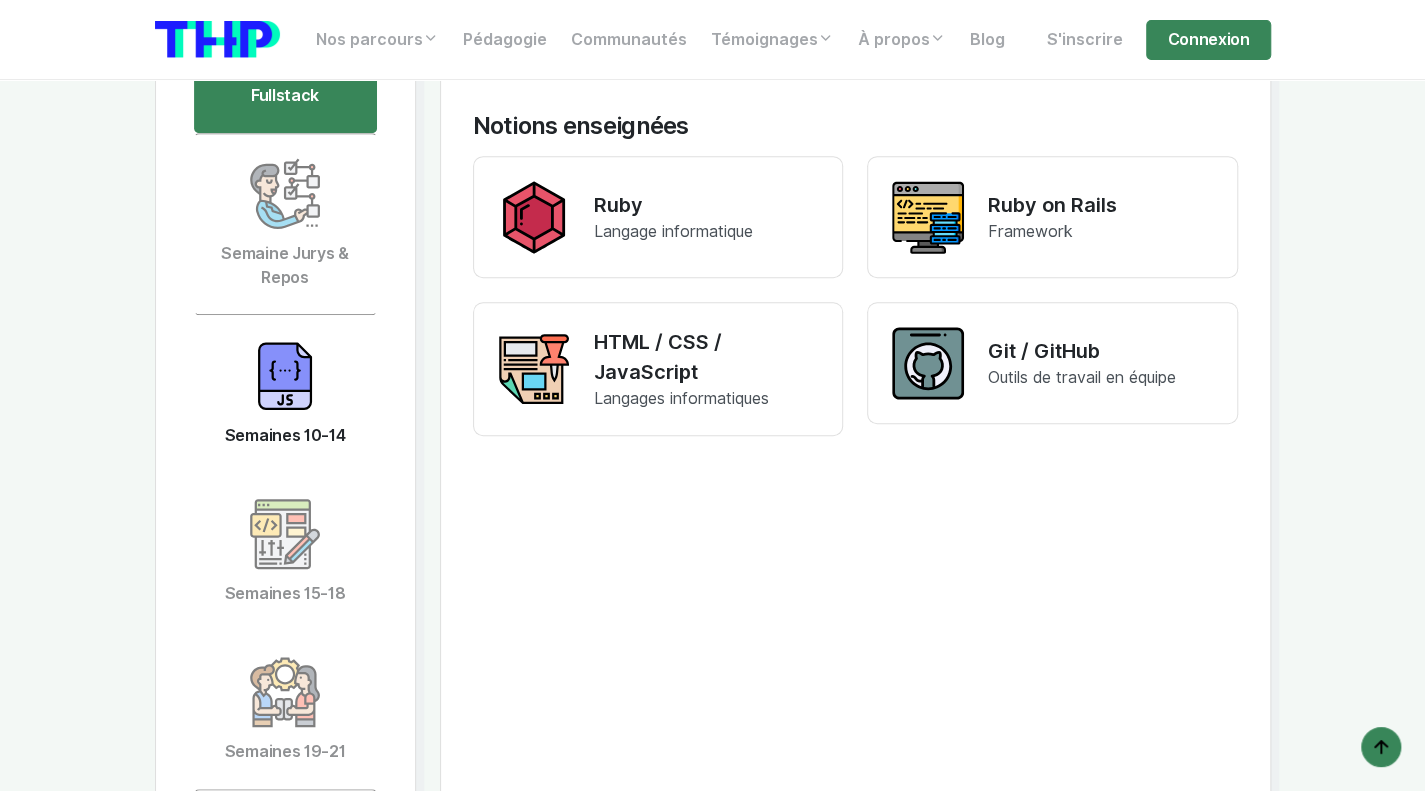 click on "Semaines 10-14" at bounding box center [285, 394] 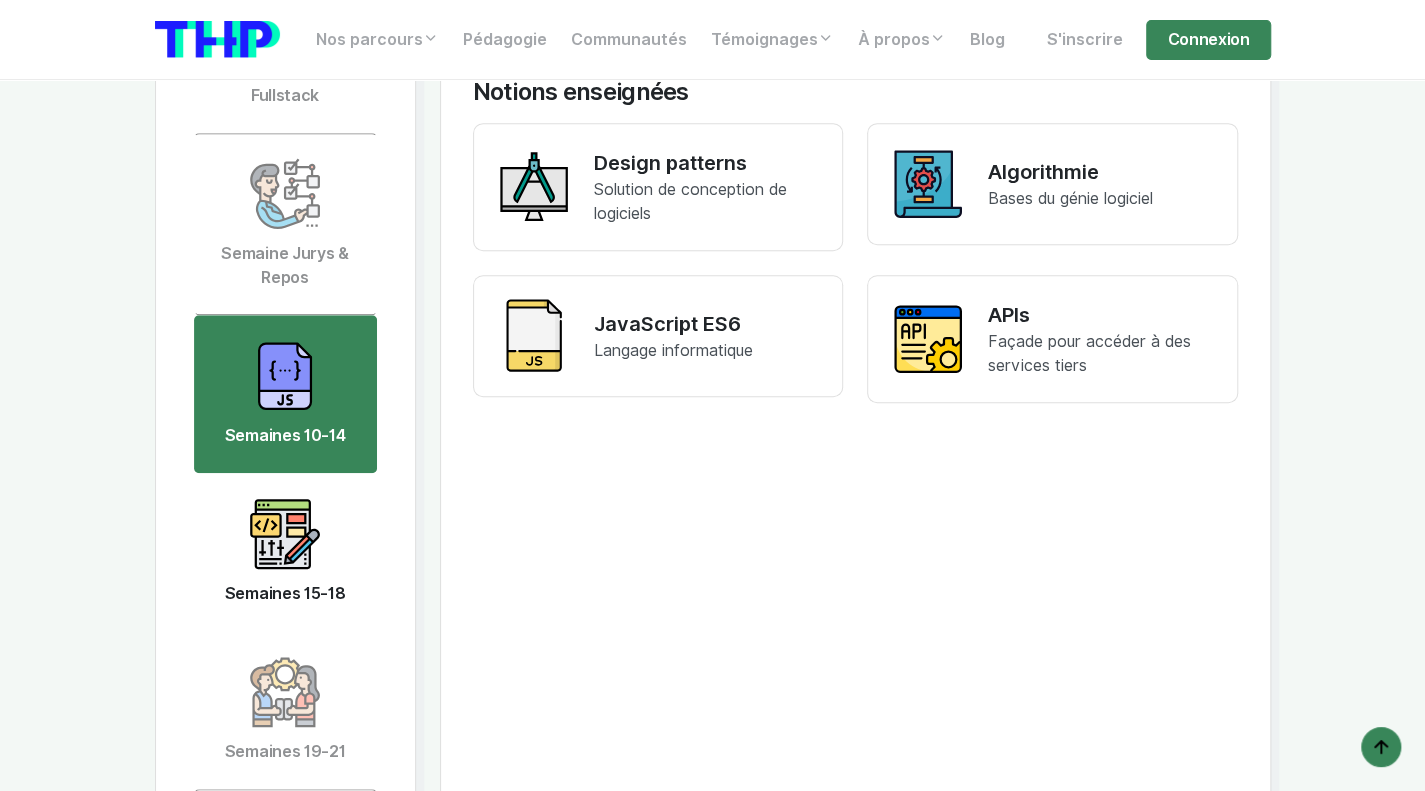 click on "Semaines 15-18" at bounding box center (285, 552) 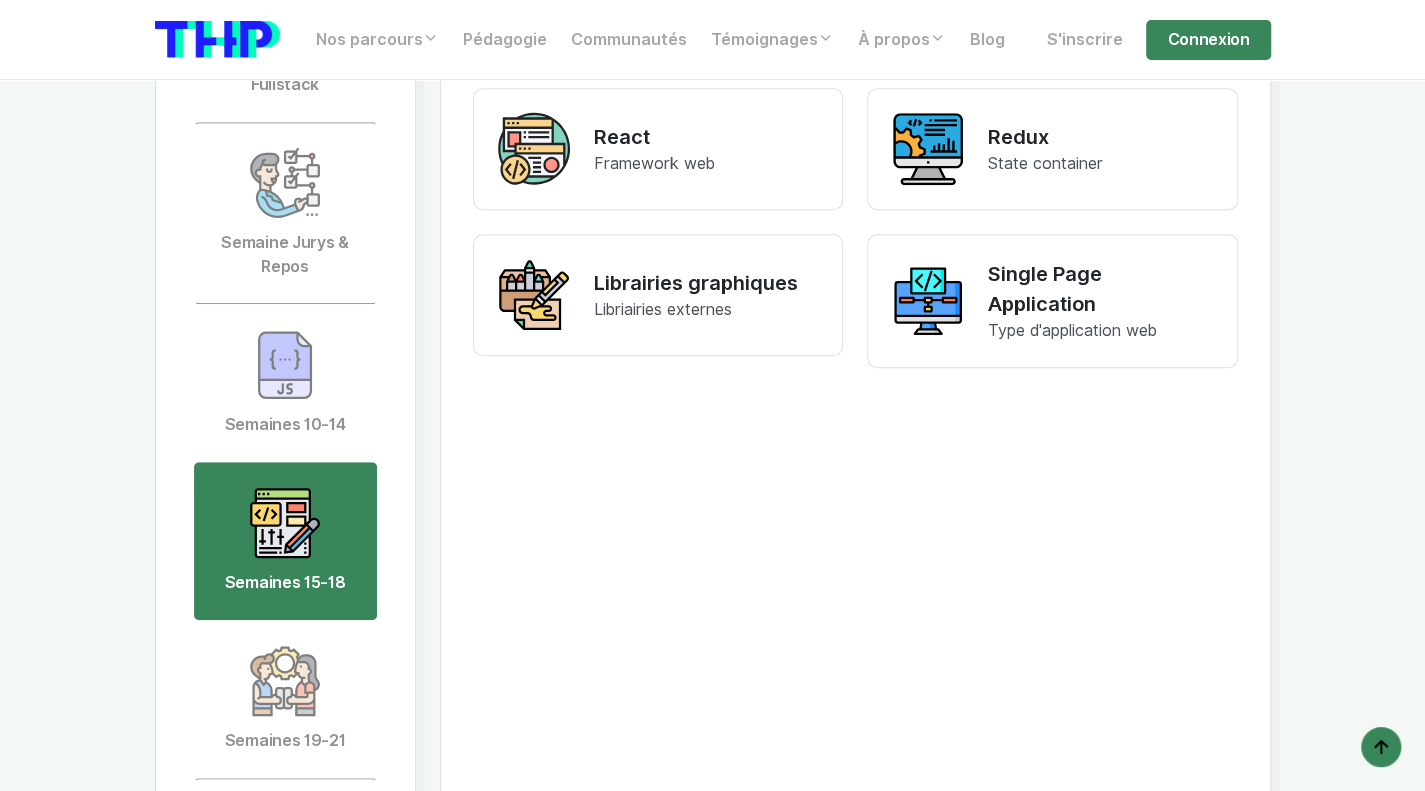scroll, scrollTop: 4850, scrollLeft: 0, axis: vertical 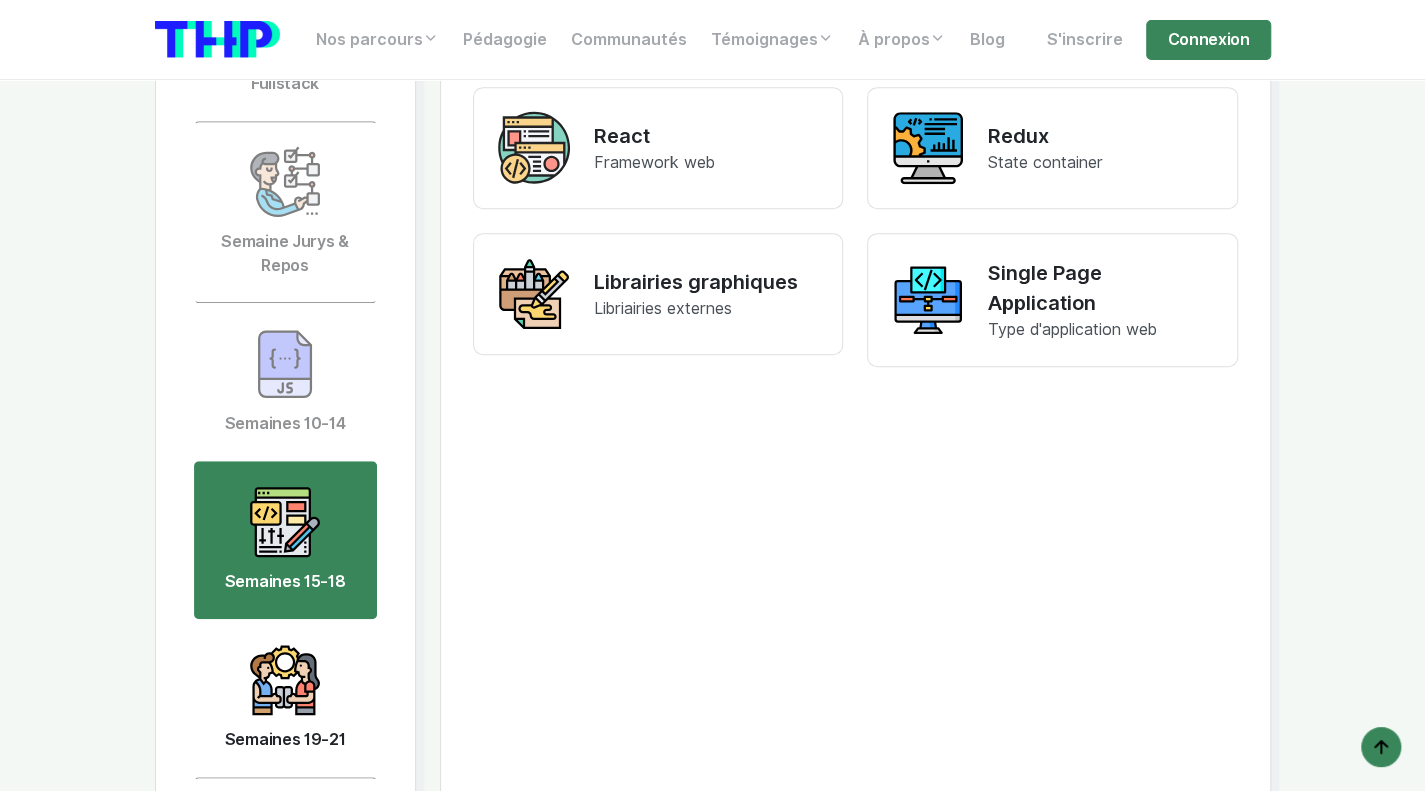 click on "Semaines 19-21" at bounding box center (285, 698) 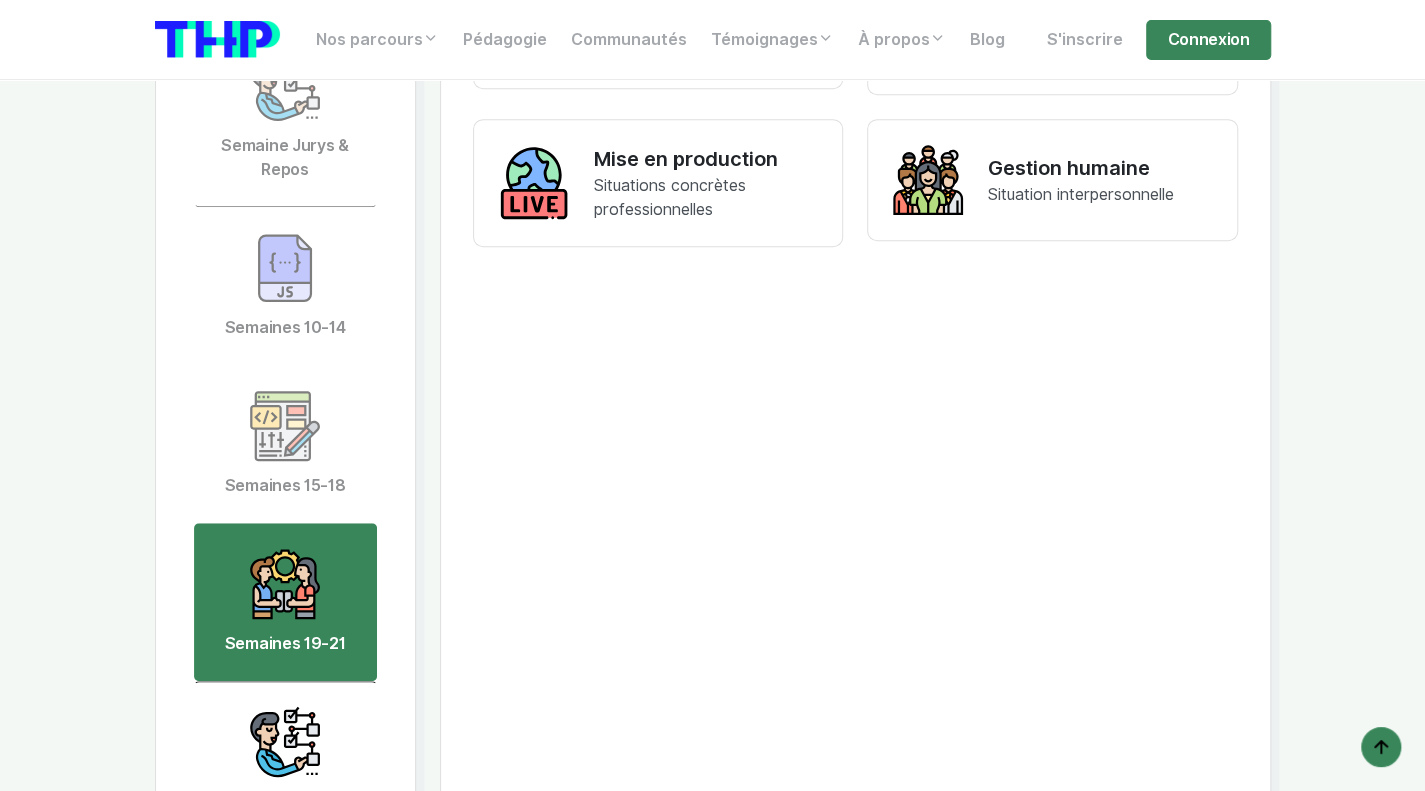 click on "Semaine Jurys & Repos" at bounding box center (285, 772) 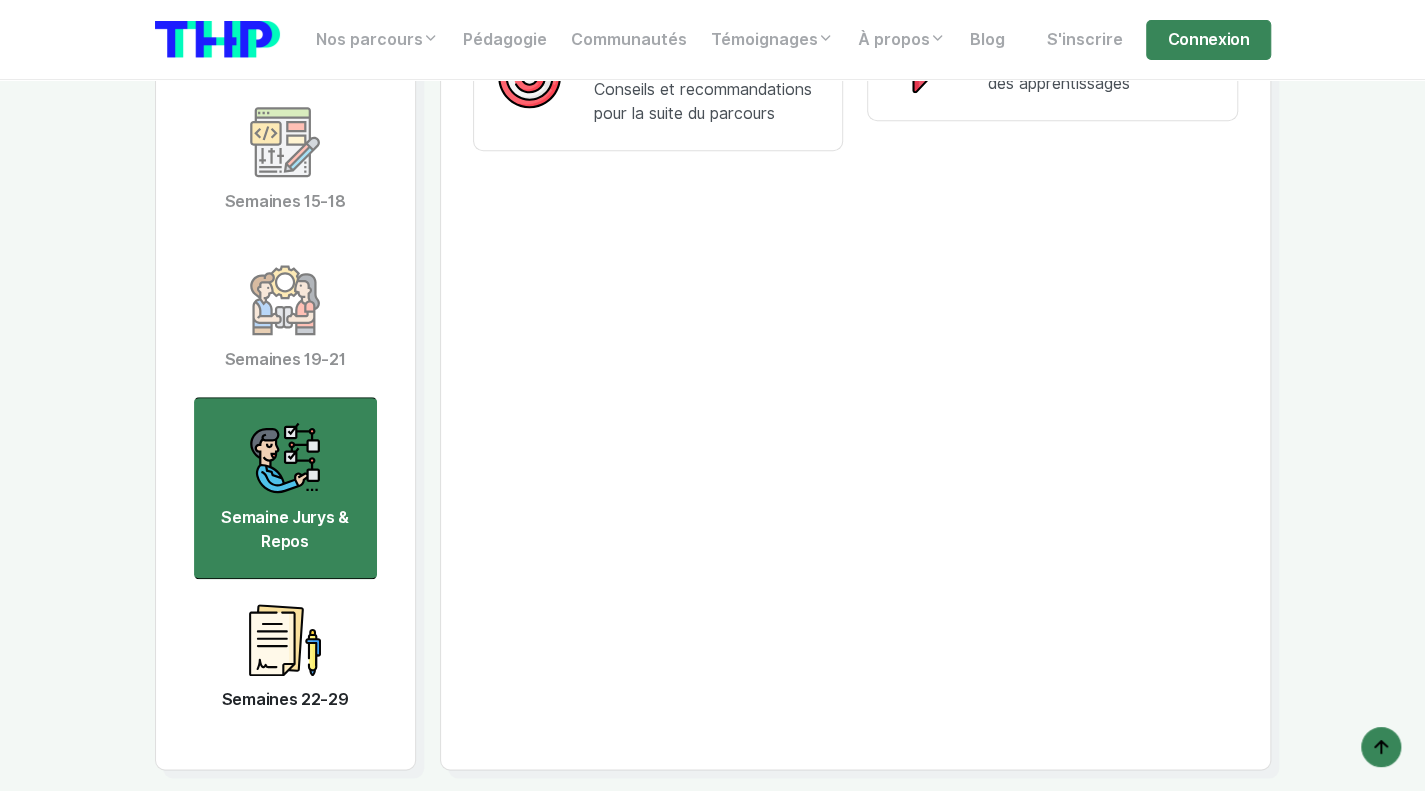 click on "Semaines 22-29" at bounding box center (285, 658) 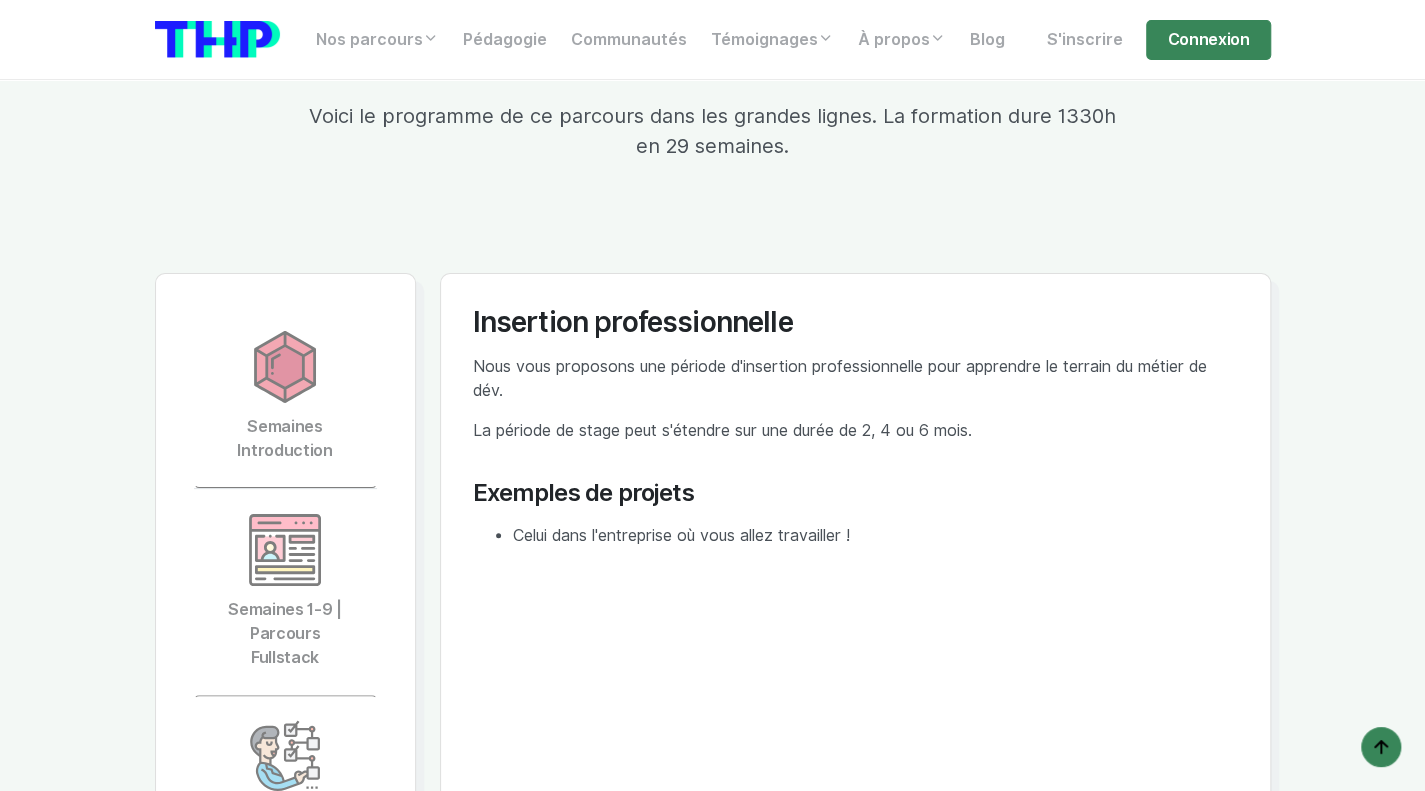 scroll, scrollTop: 4277, scrollLeft: 0, axis: vertical 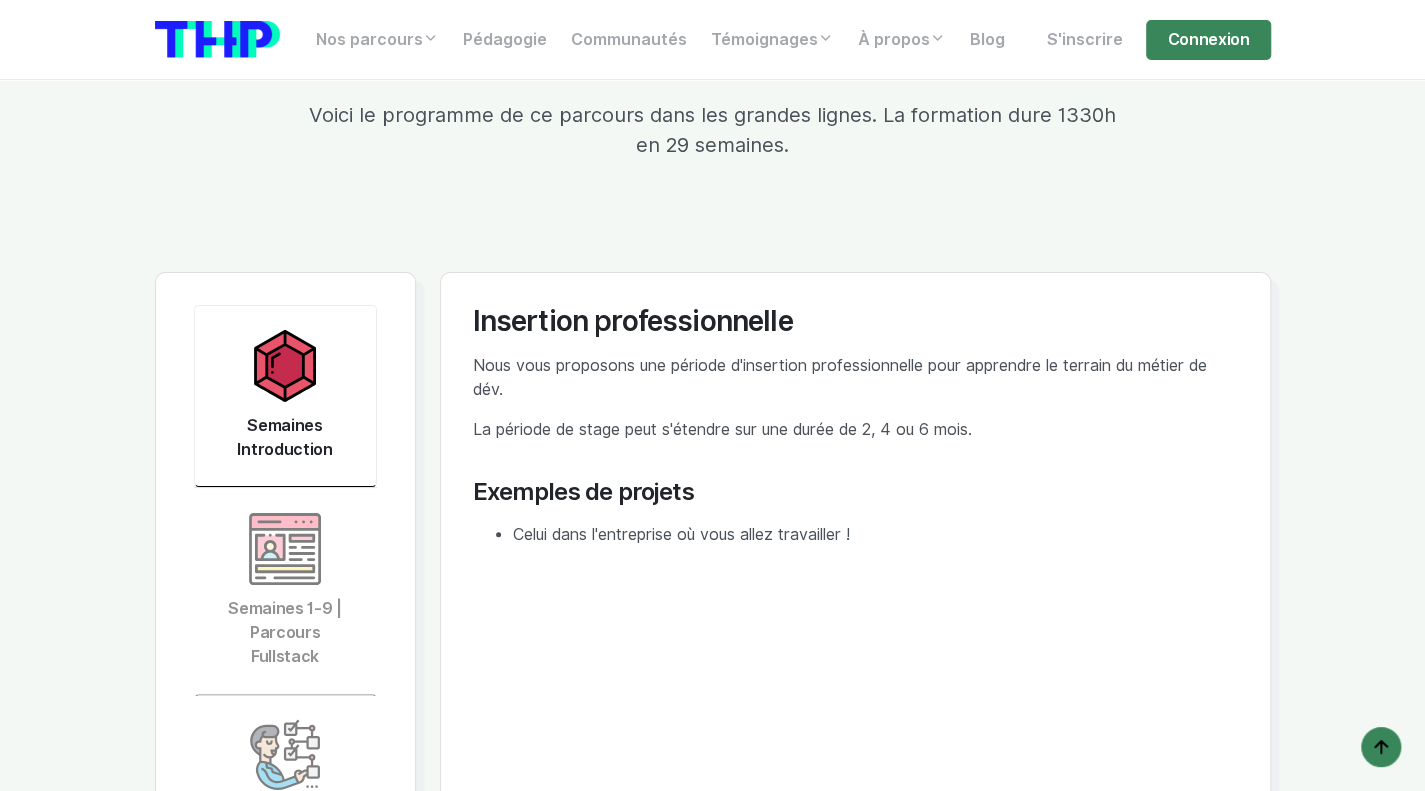 click on "Semaines Introduction" at bounding box center [285, 396] 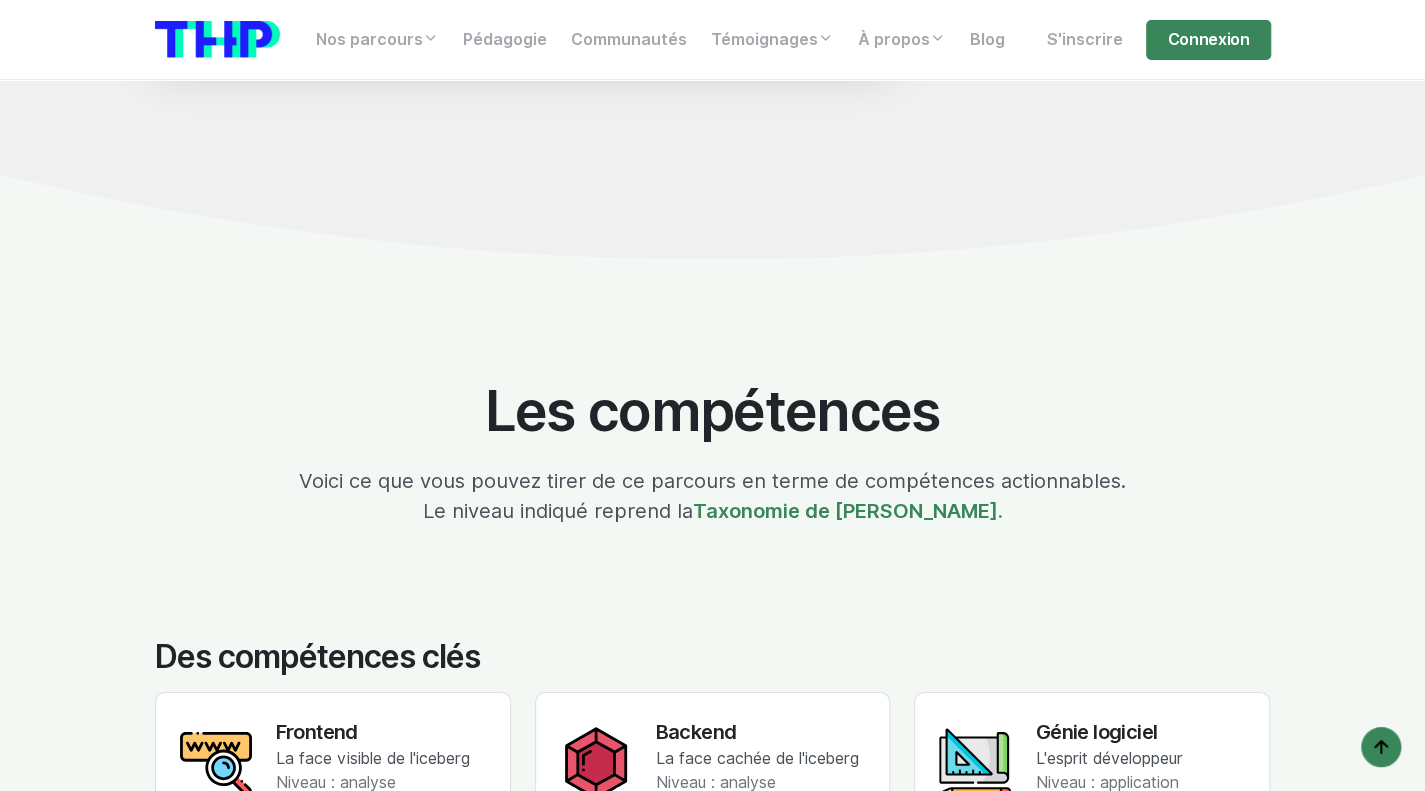 scroll, scrollTop: 3129, scrollLeft: 0, axis: vertical 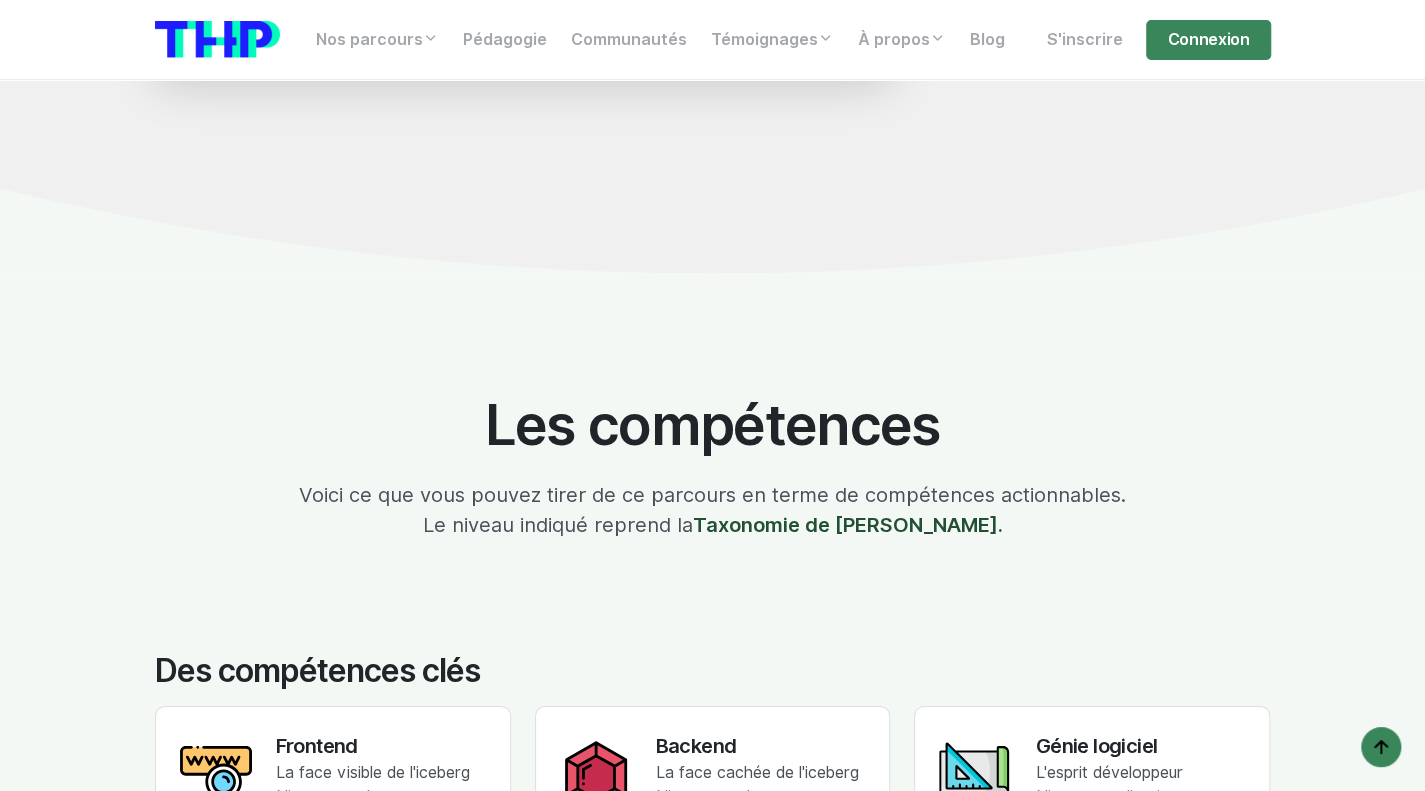 click on "Taxonomie de Bloom." at bounding box center [848, 525] 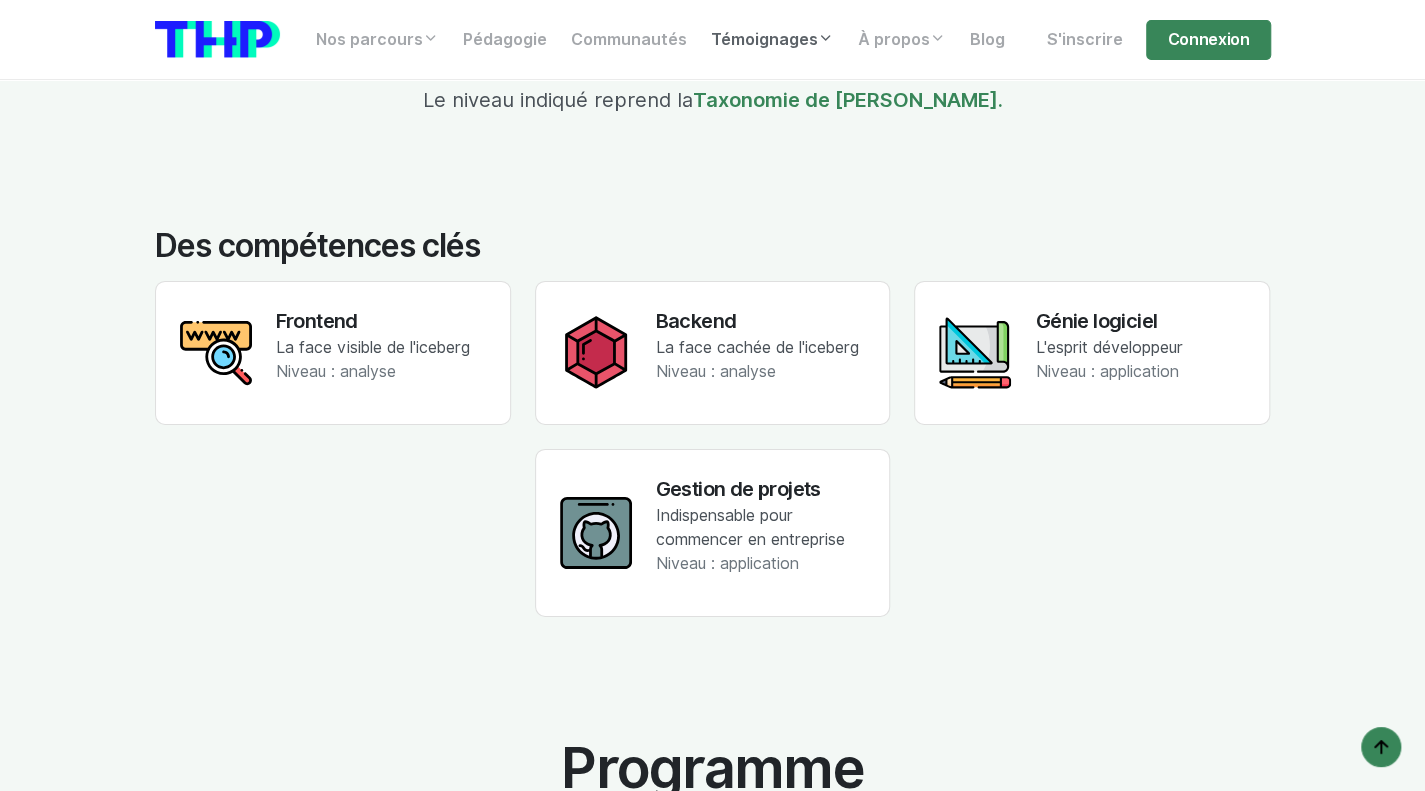 scroll, scrollTop: 3553, scrollLeft: 0, axis: vertical 